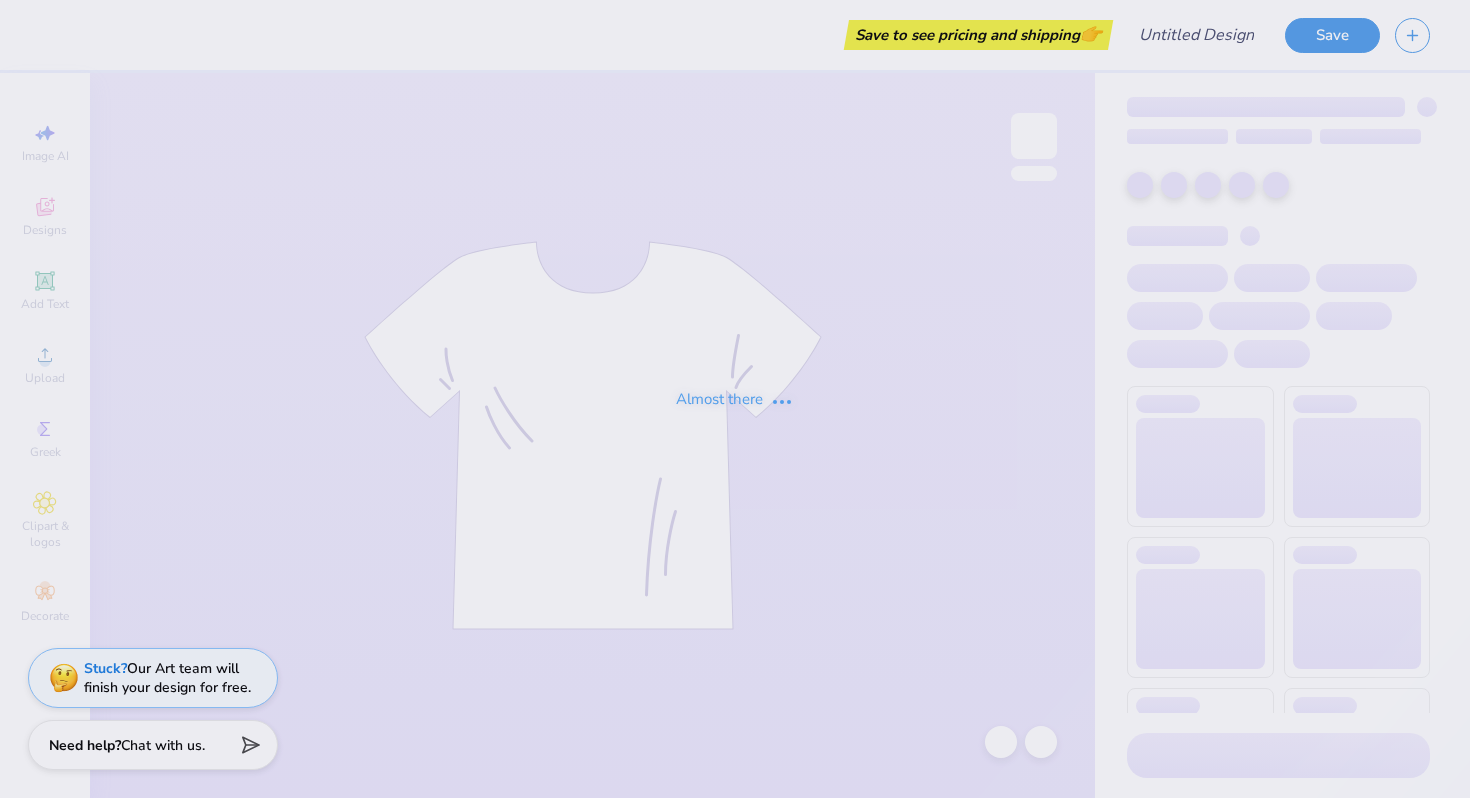 scroll, scrollTop: 0, scrollLeft: 0, axis: both 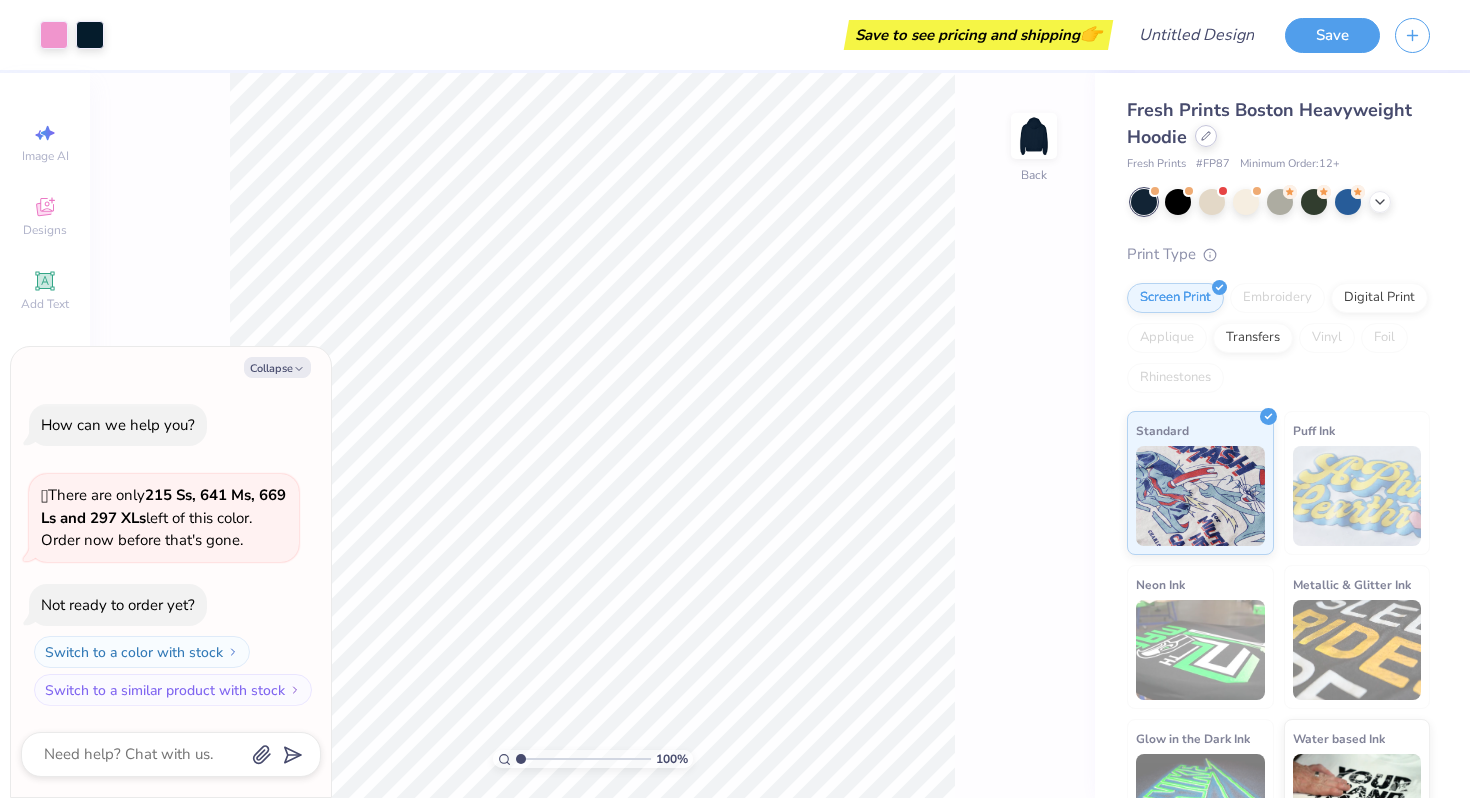 click 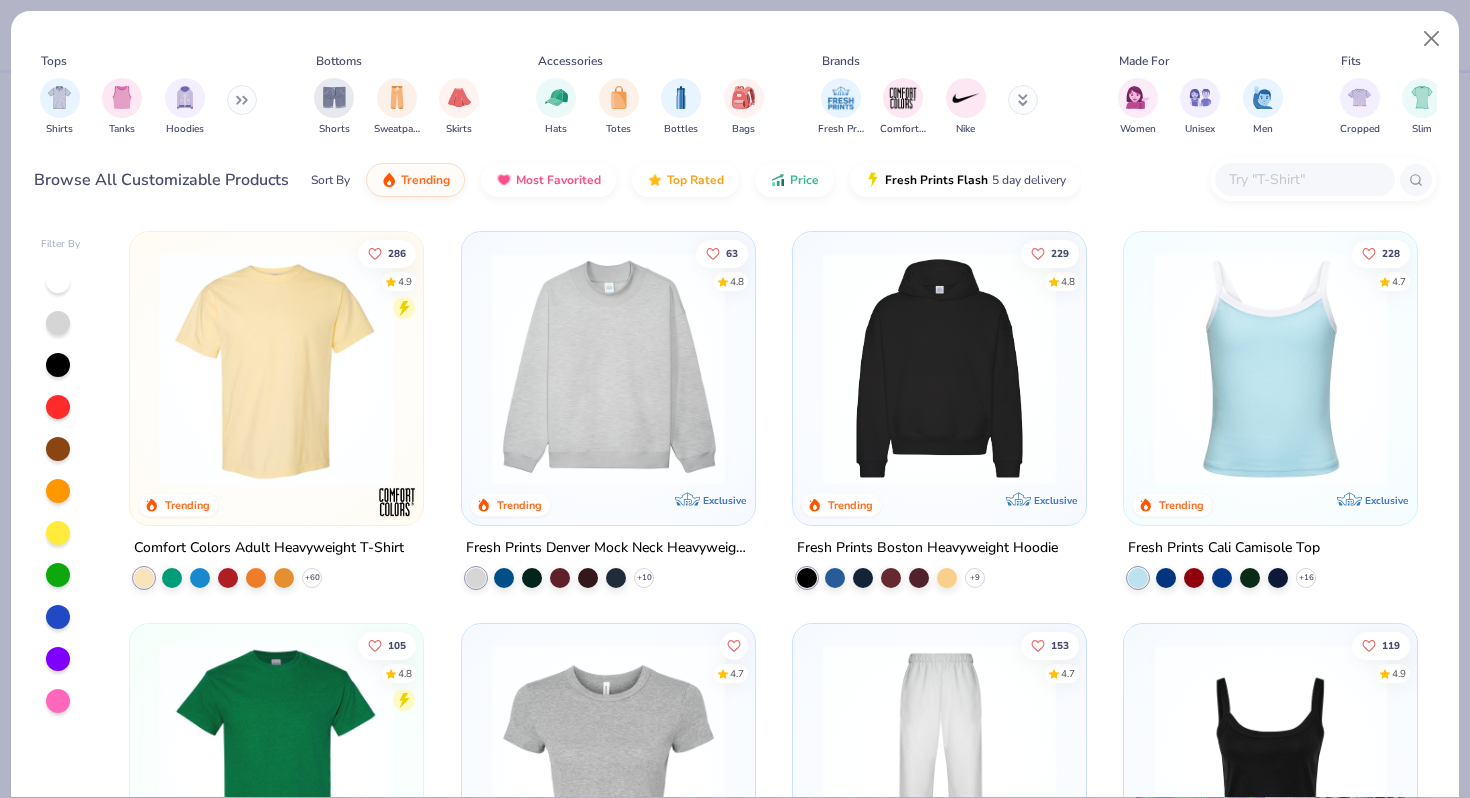 click at bounding box center [608, 368] 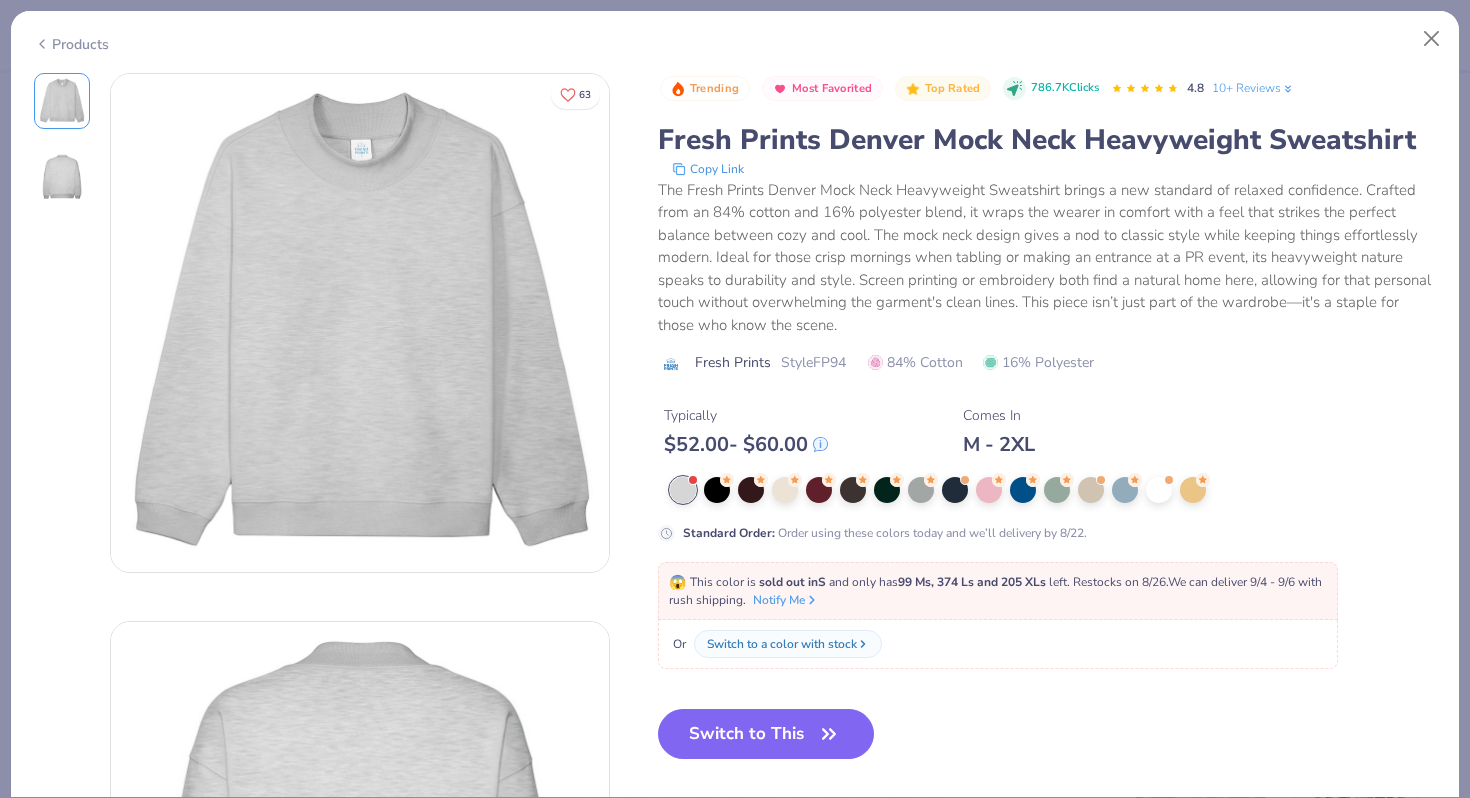 scroll, scrollTop: 12, scrollLeft: 0, axis: vertical 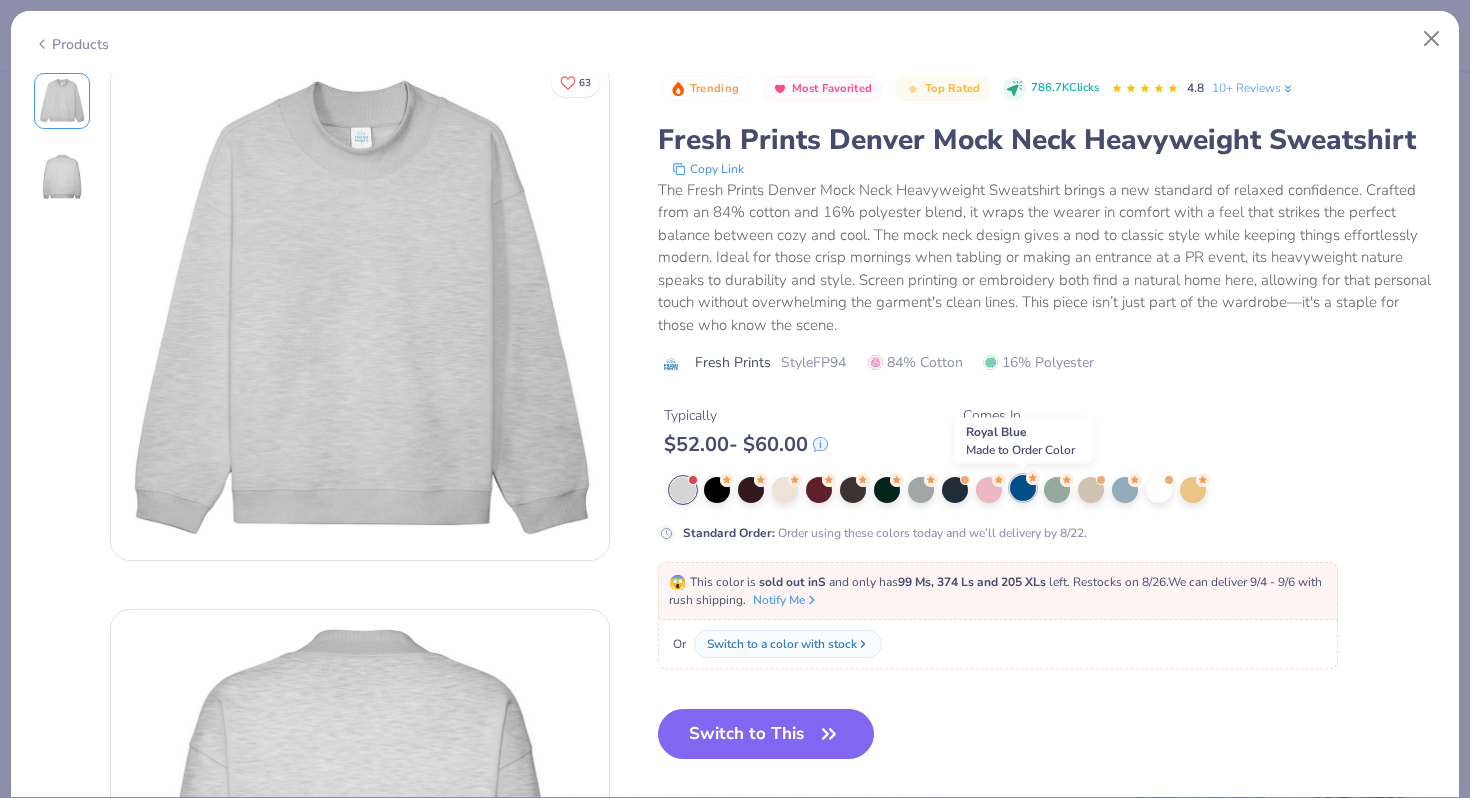 click at bounding box center (1023, 488) 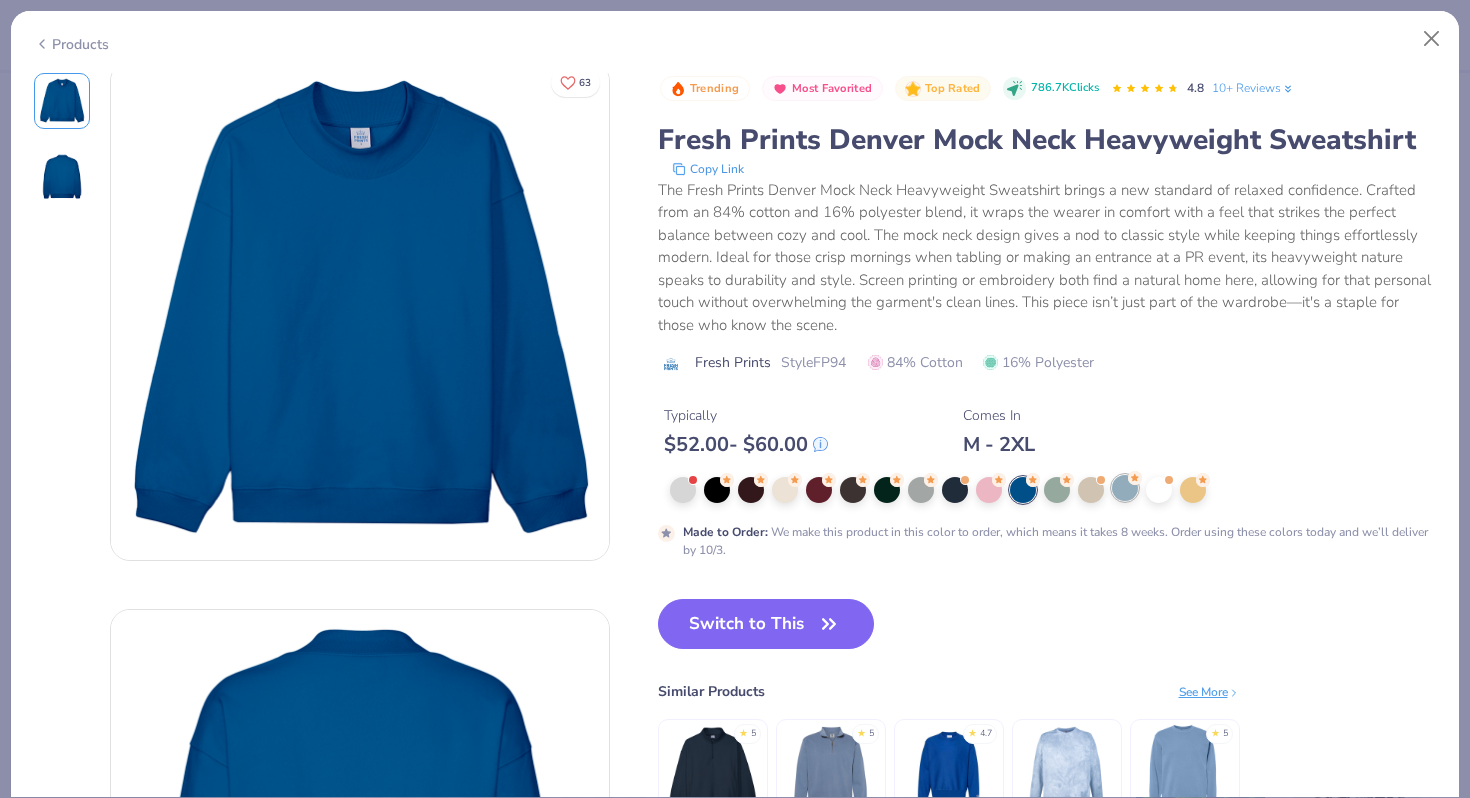 click at bounding box center [1125, 488] 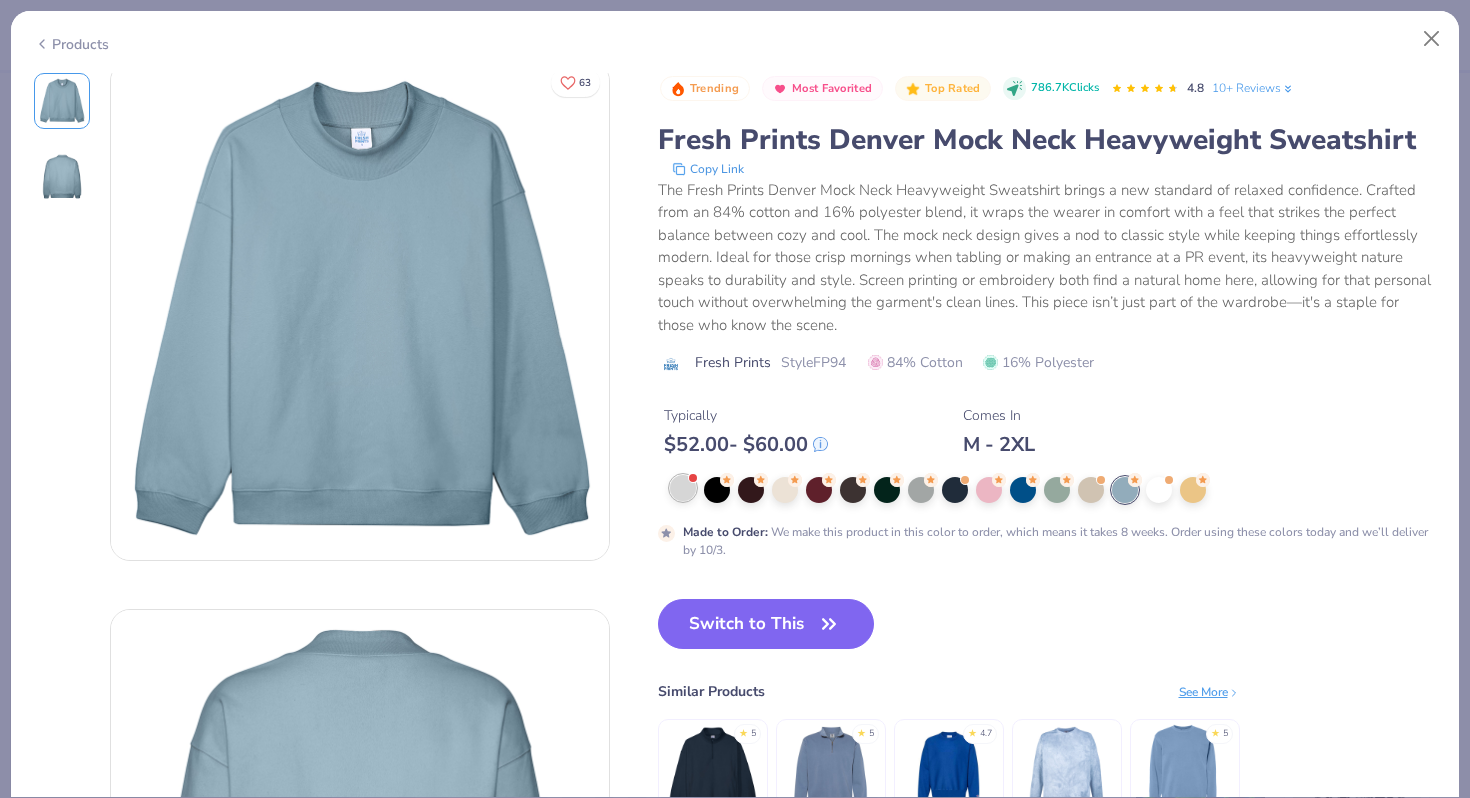 click at bounding box center [683, 488] 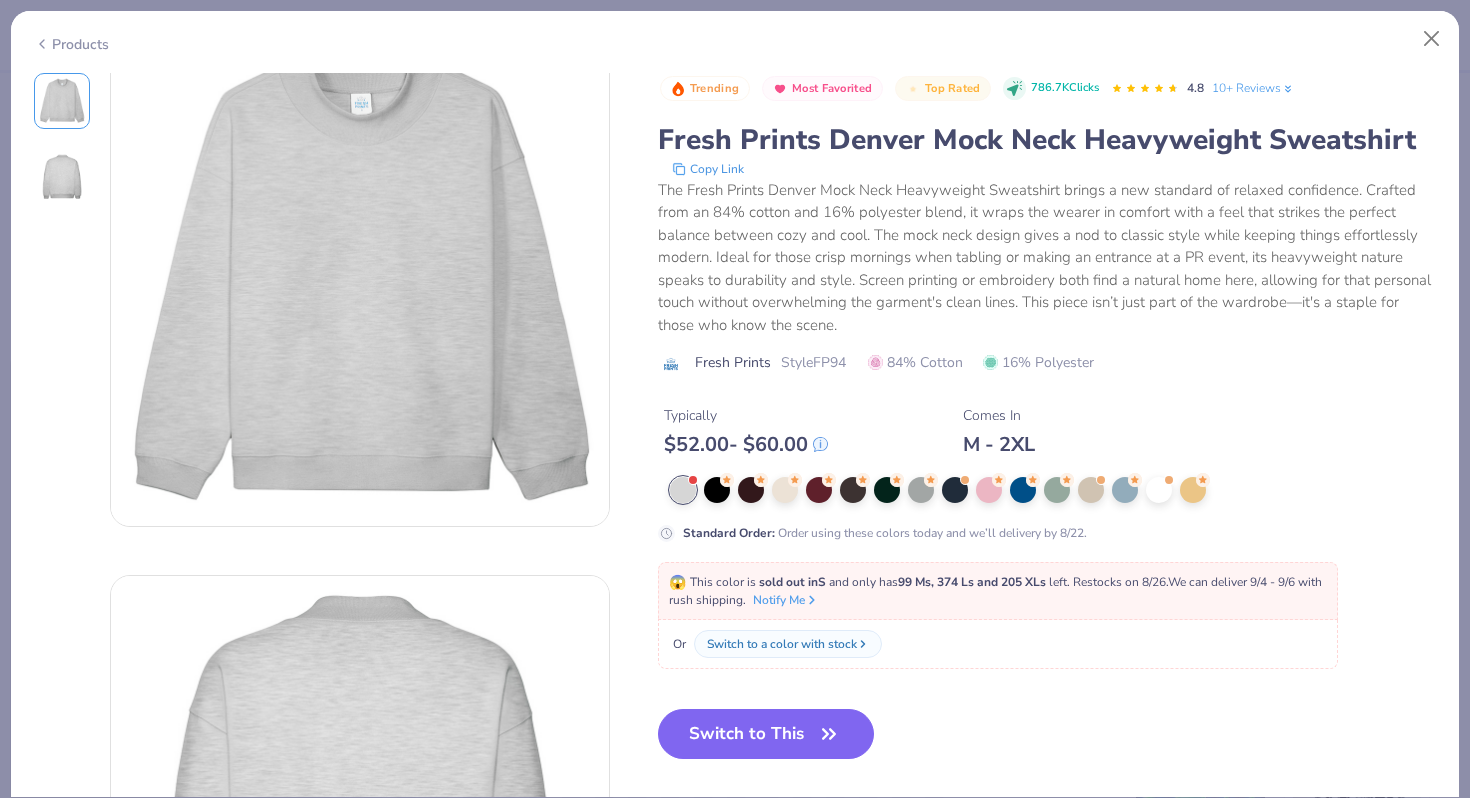 scroll, scrollTop: 47, scrollLeft: 0, axis: vertical 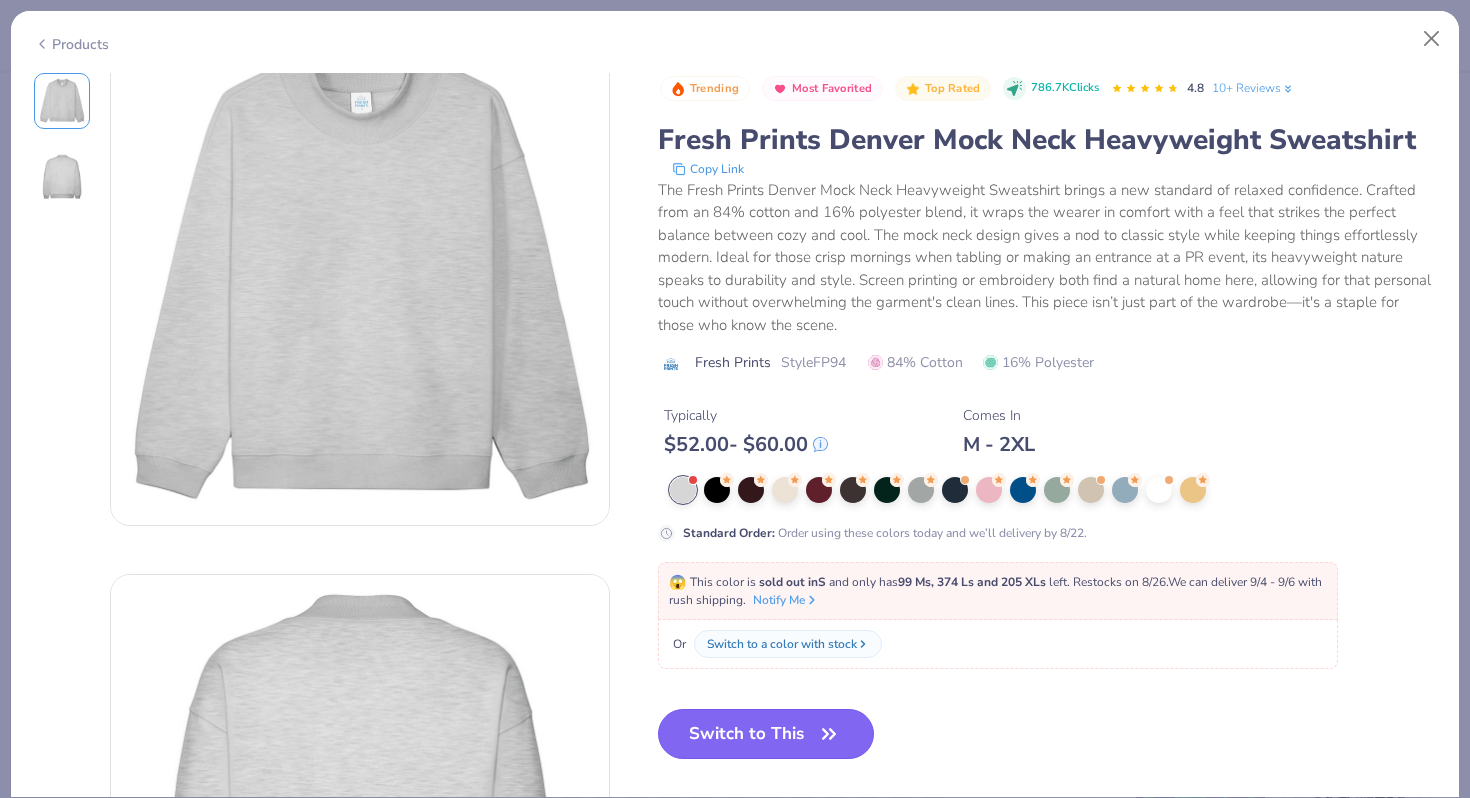 click on "Switch to This" at bounding box center (766, 734) 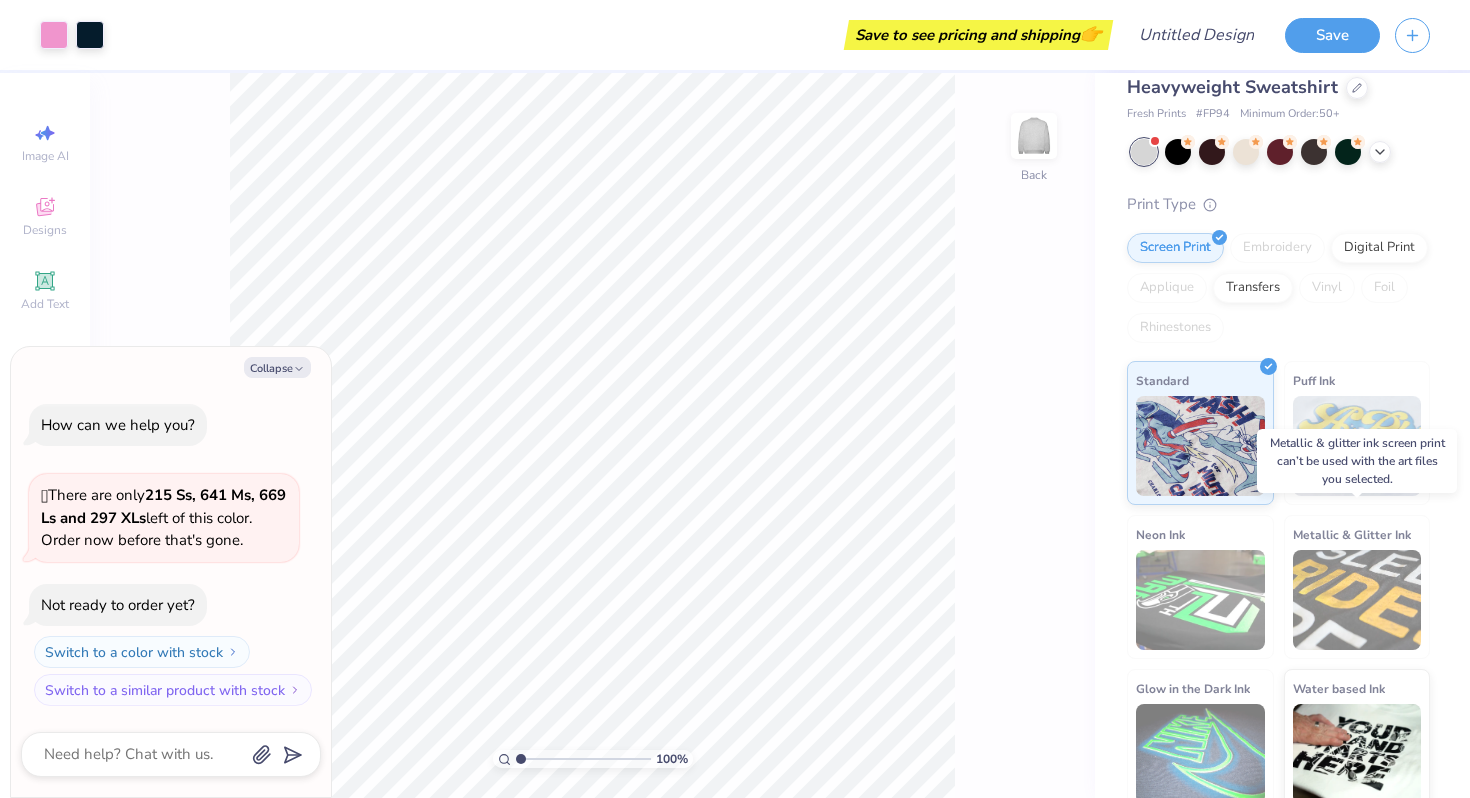 scroll, scrollTop: 65, scrollLeft: 0, axis: vertical 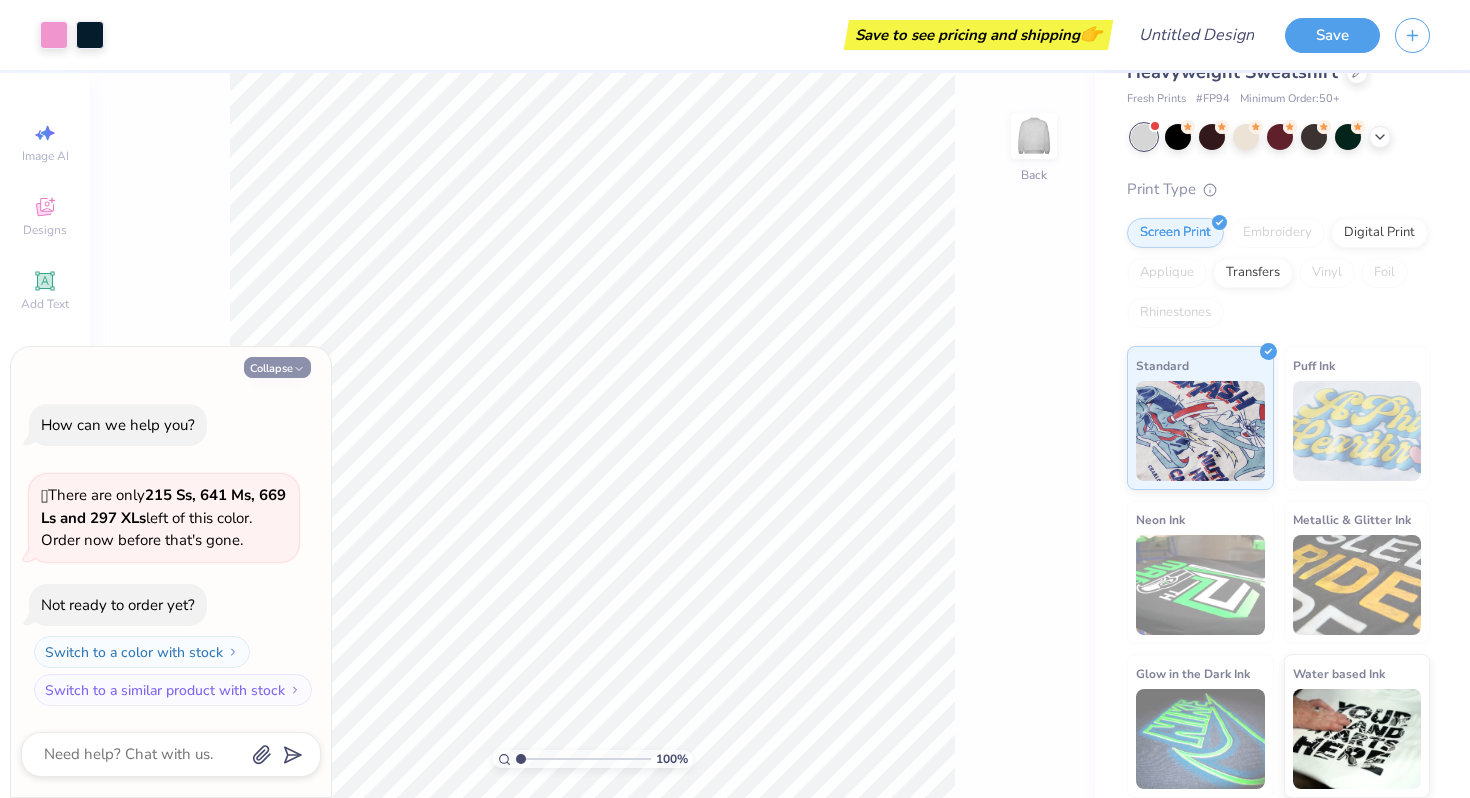 click on "Collapse" at bounding box center [277, 367] 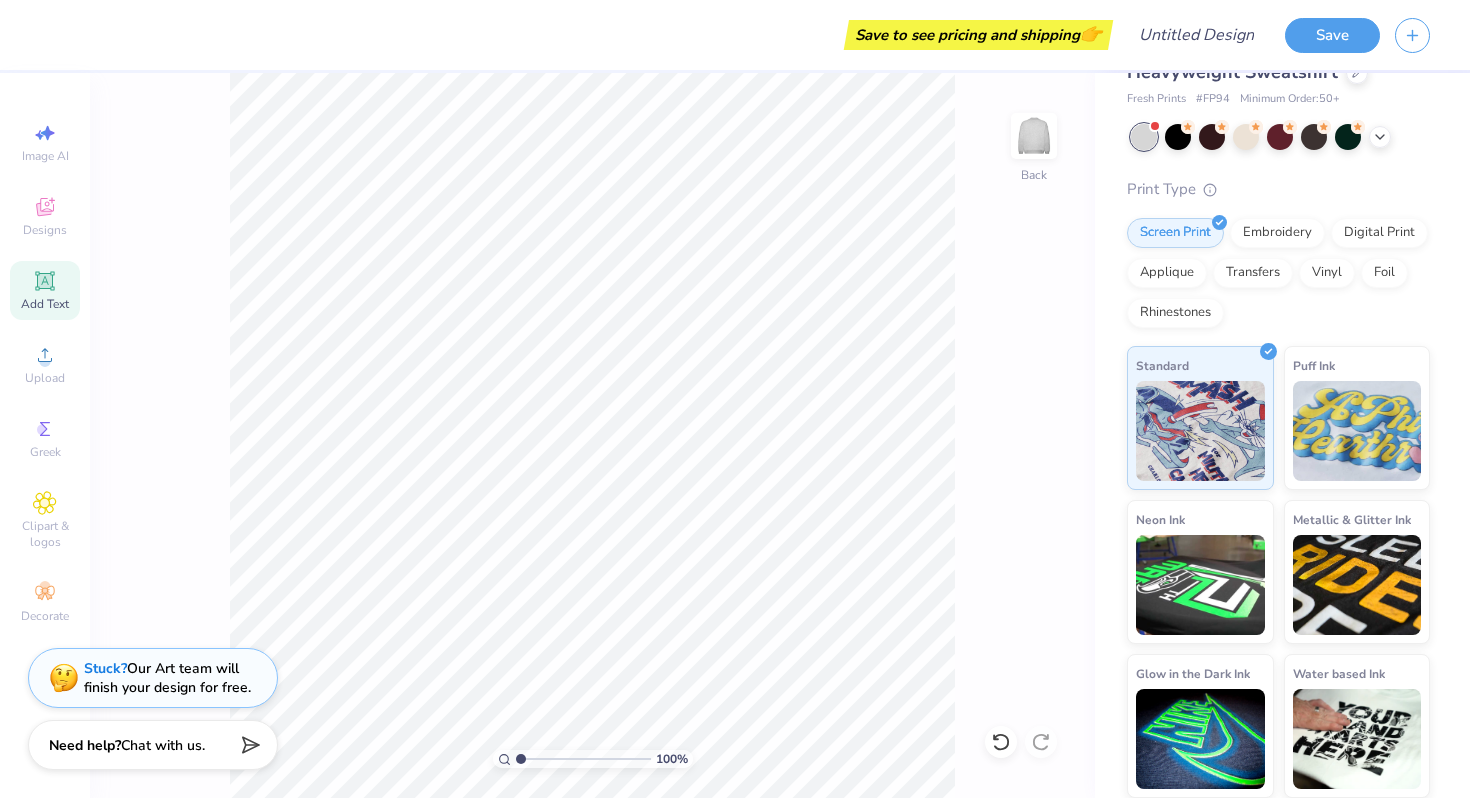 click on "Add Text" at bounding box center (45, 290) 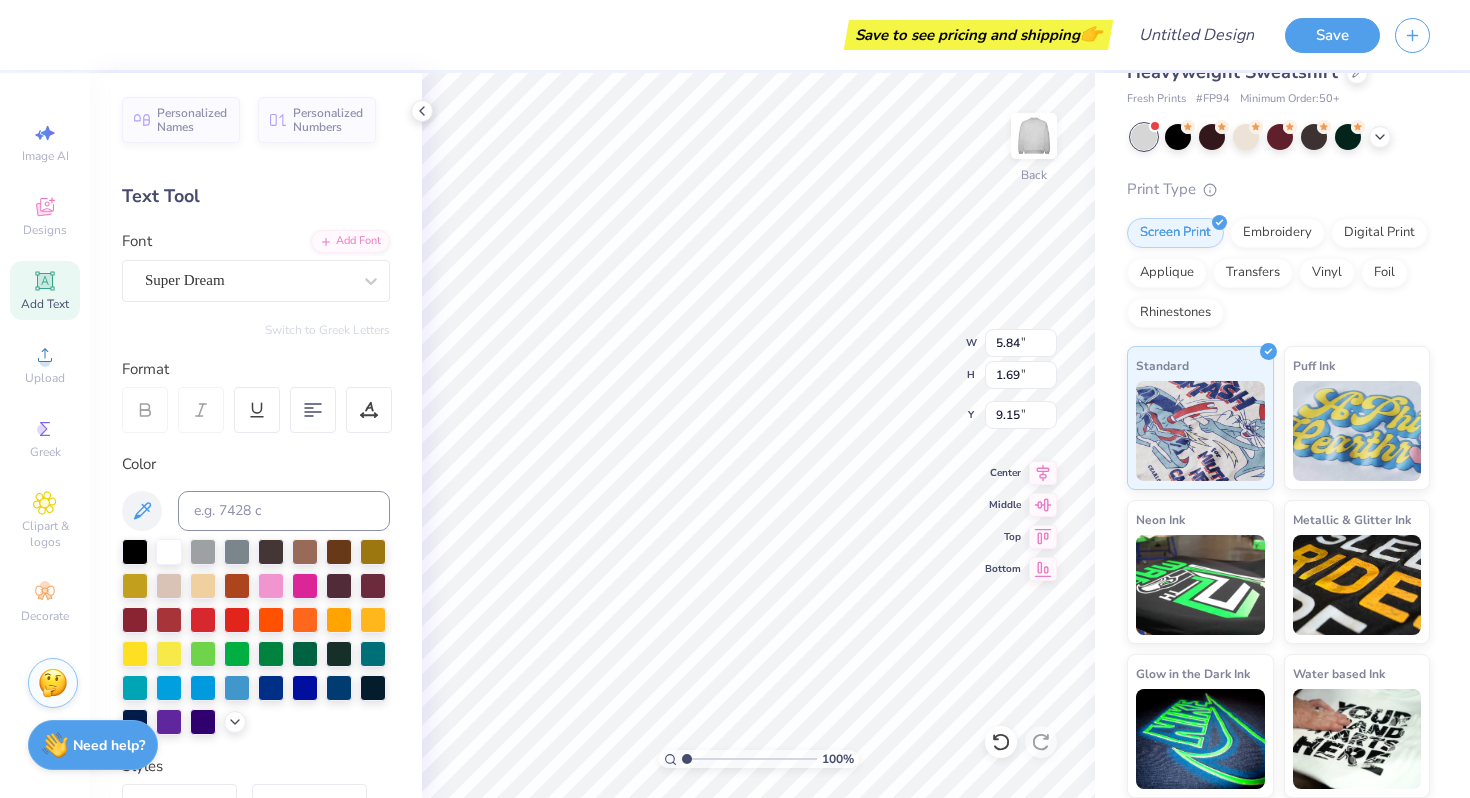 scroll, scrollTop: 0, scrollLeft: 0, axis: both 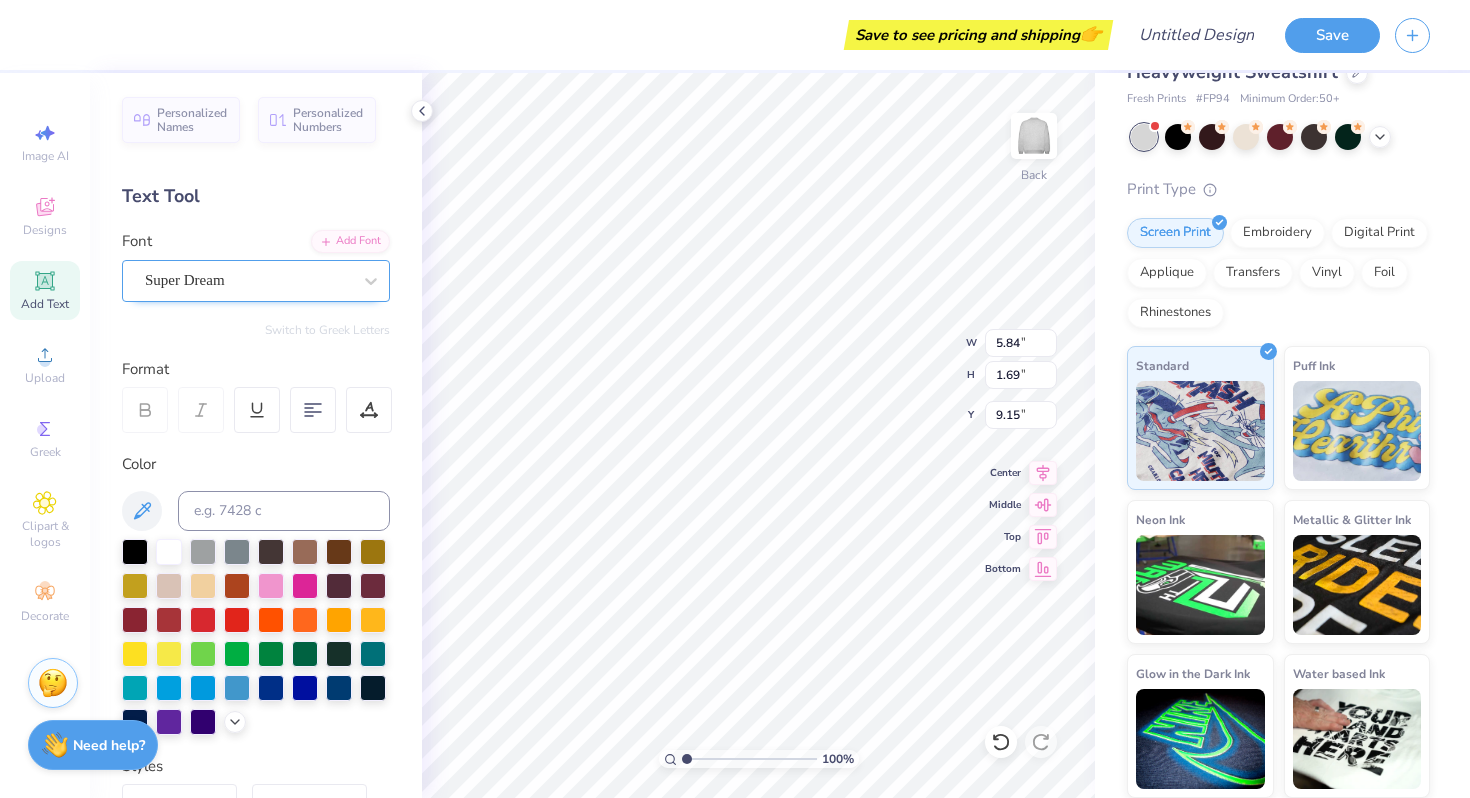 type on "Kappa" 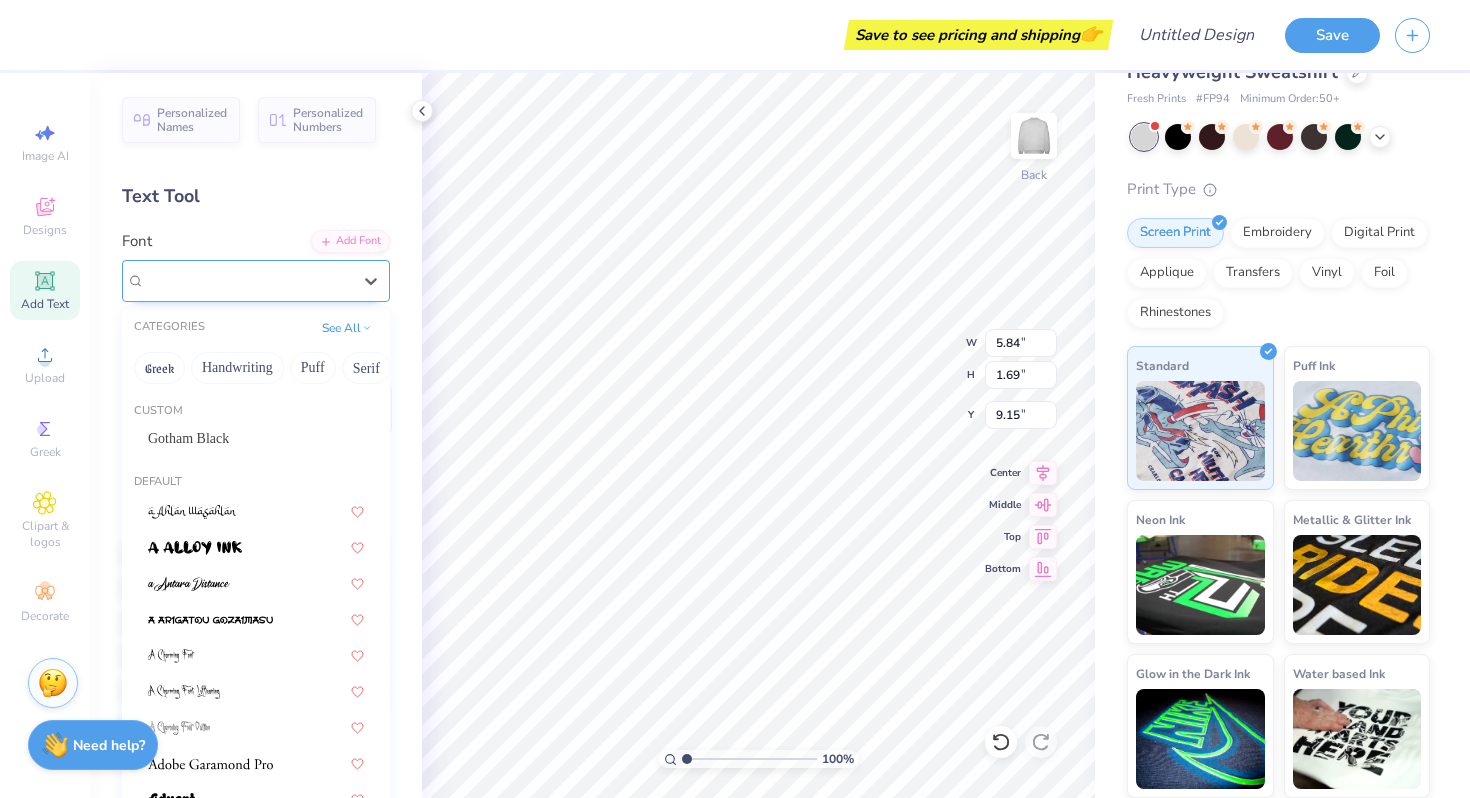 click on "Super Dream" at bounding box center [248, 280] 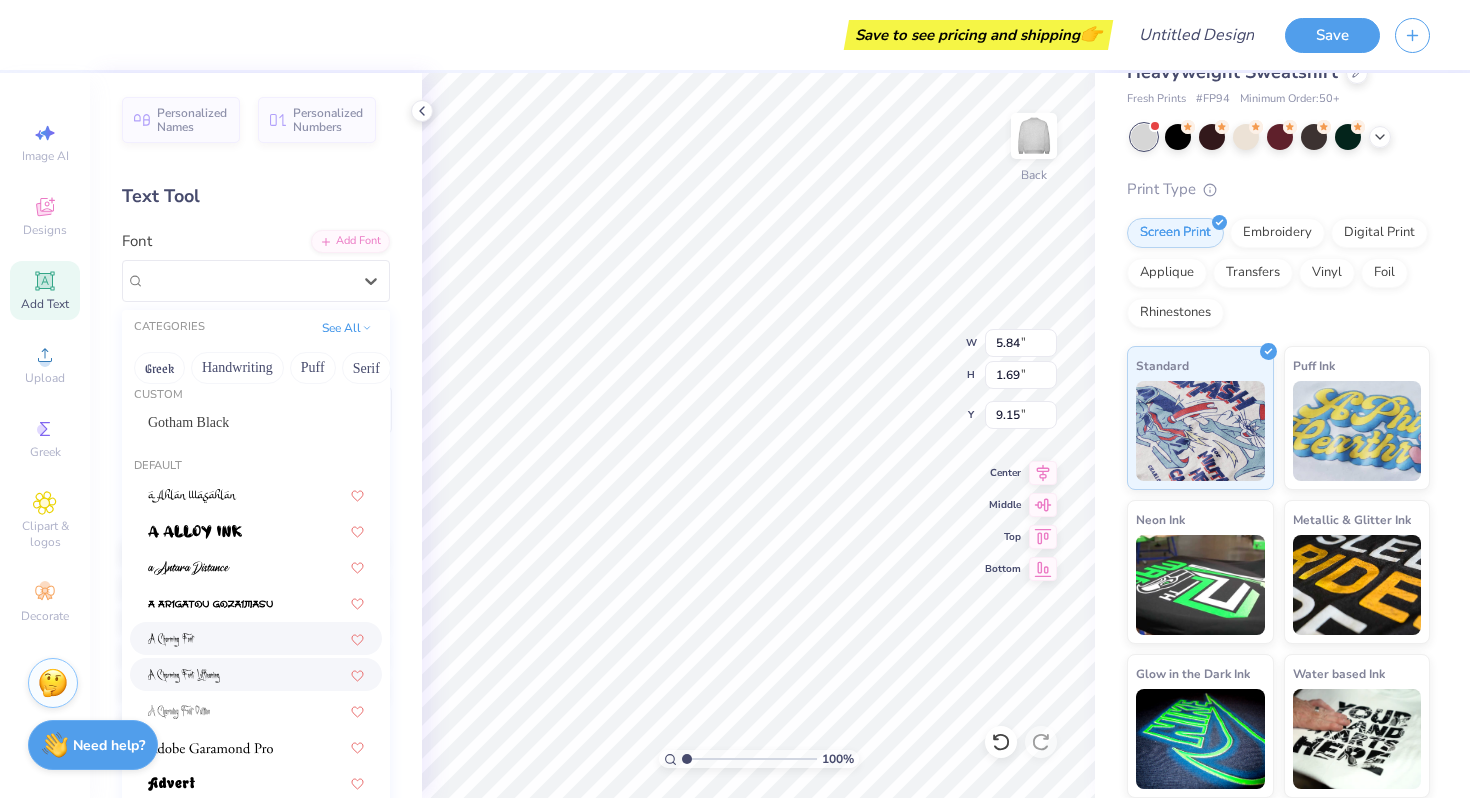 scroll, scrollTop: 0, scrollLeft: 0, axis: both 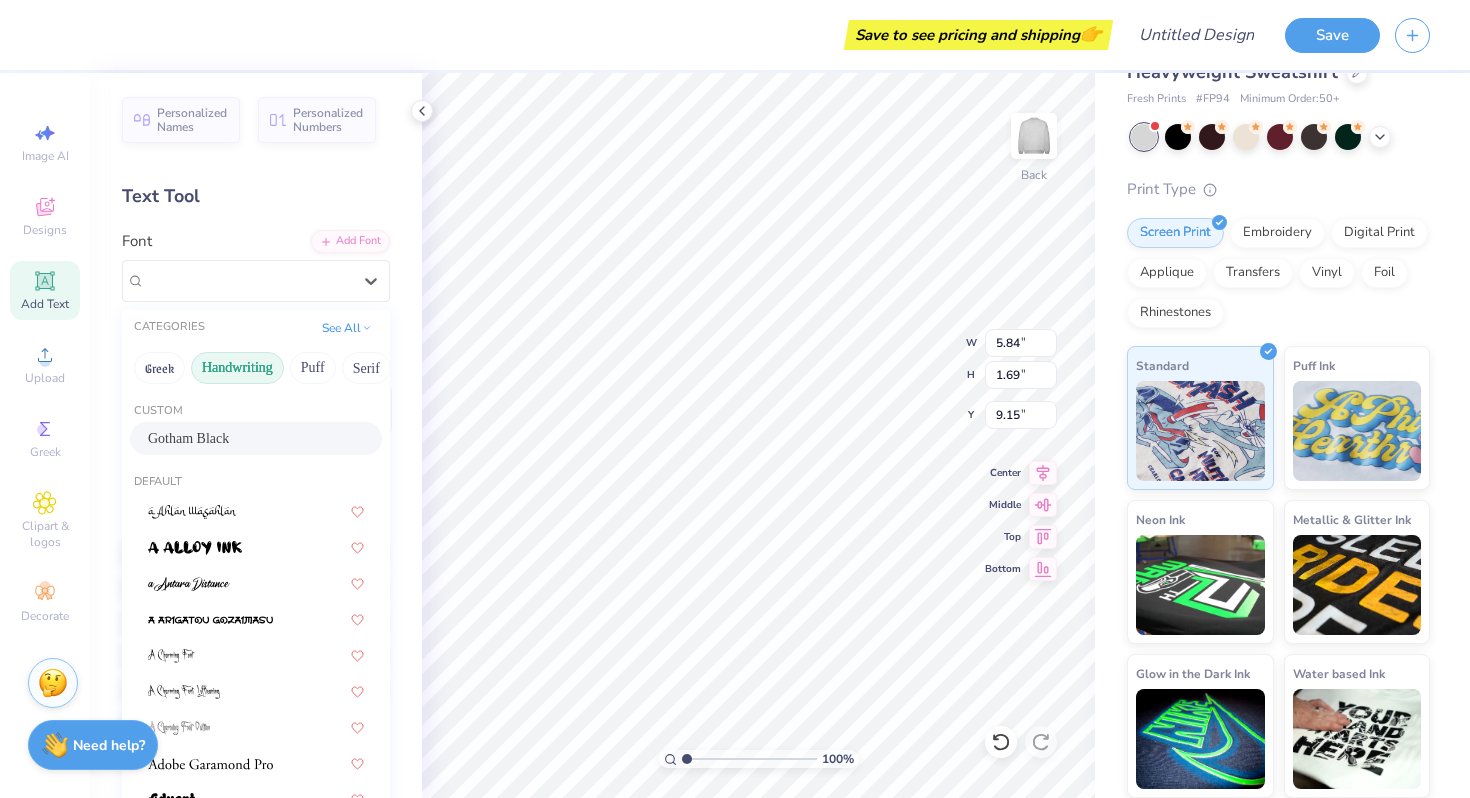 click on "Handwriting" at bounding box center (237, 368) 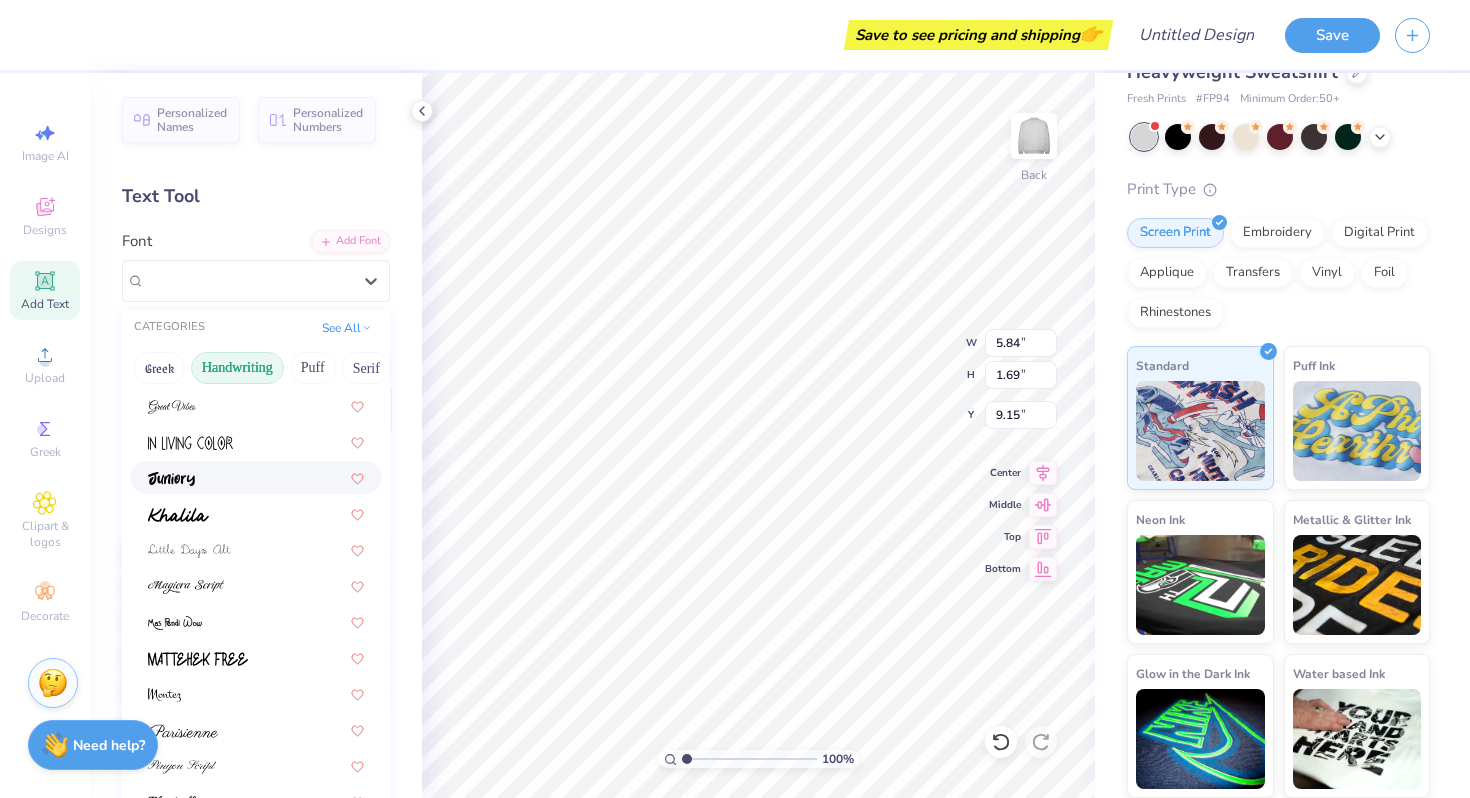 scroll, scrollTop: 454, scrollLeft: 0, axis: vertical 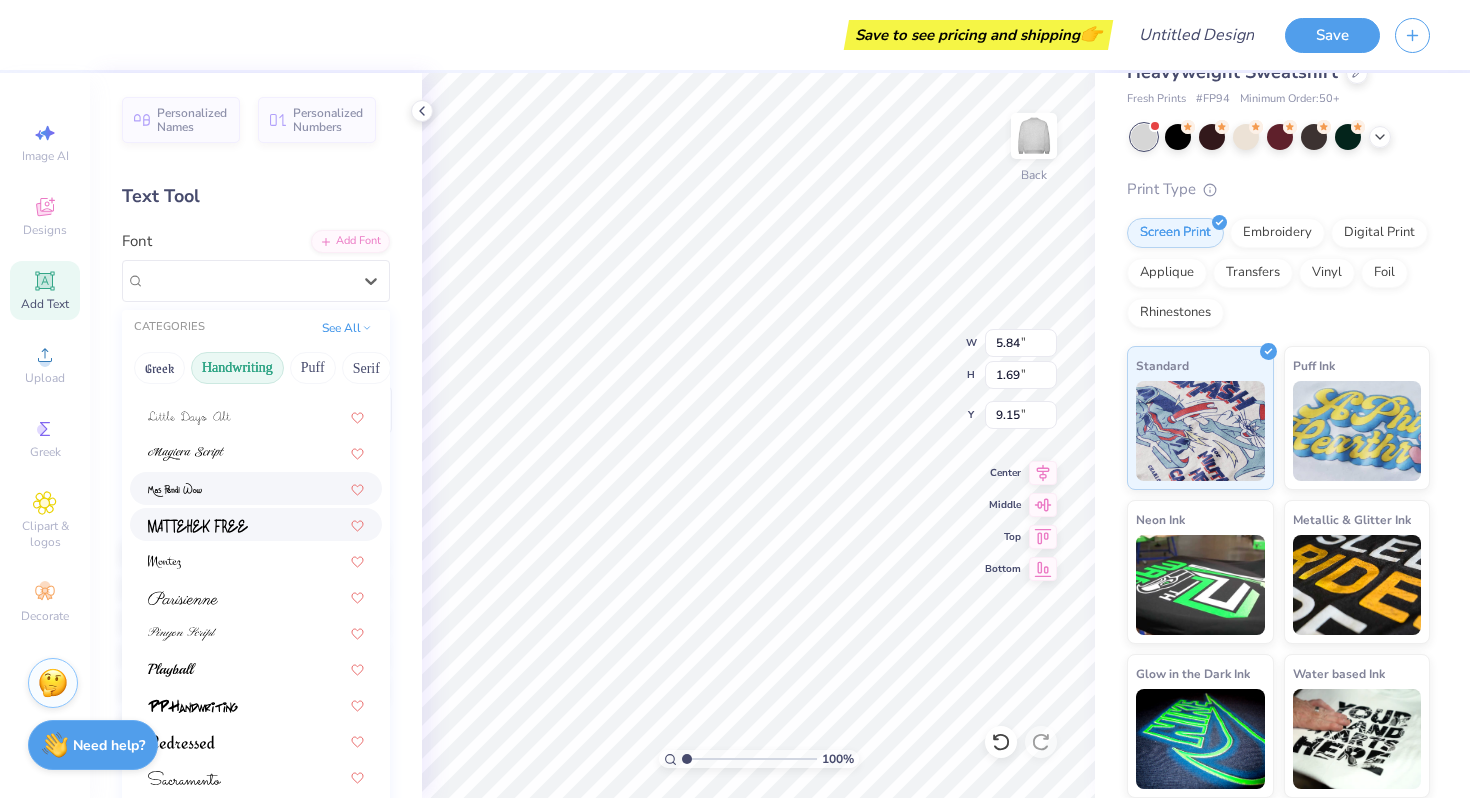 click at bounding box center (198, 524) 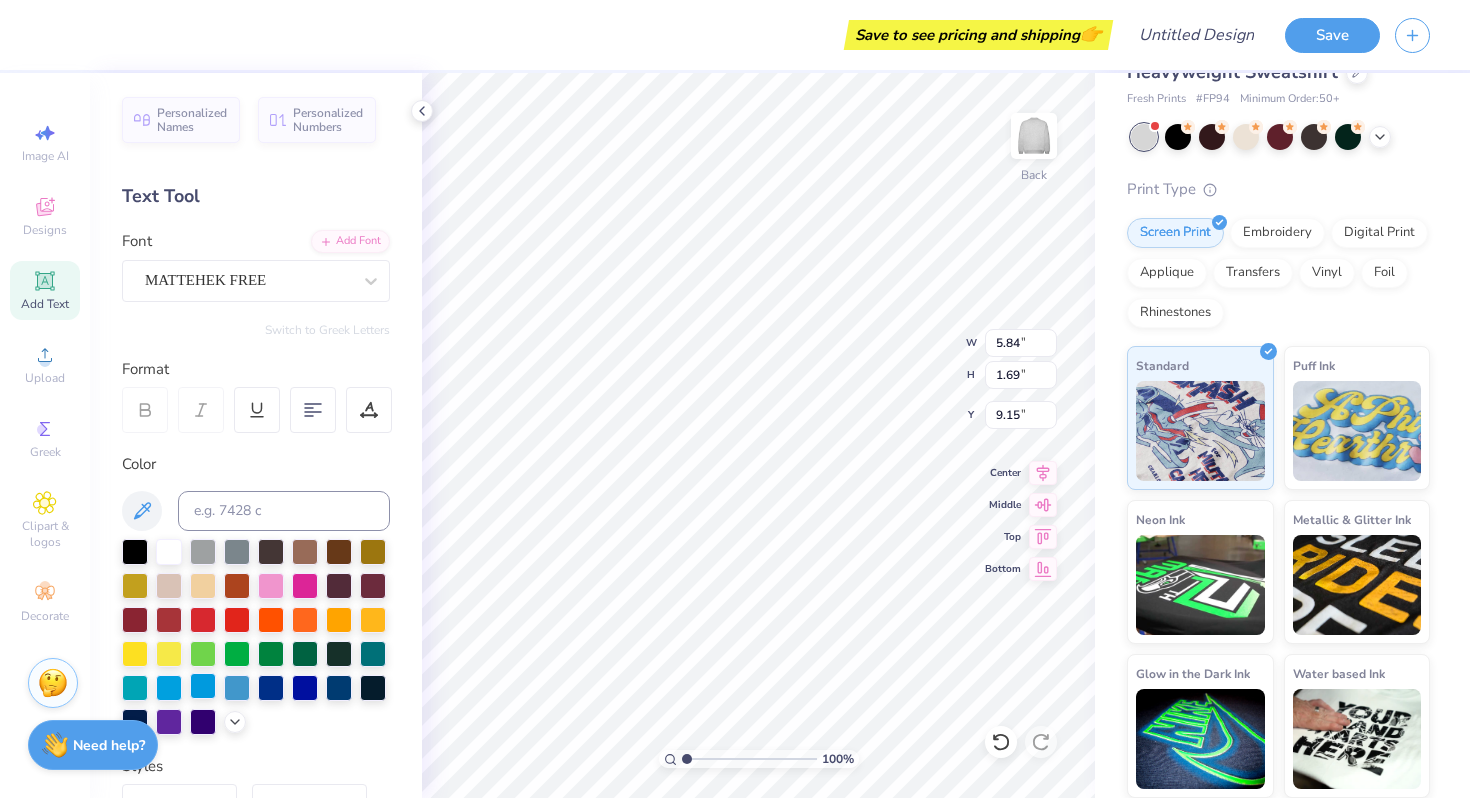 click at bounding box center (203, 686) 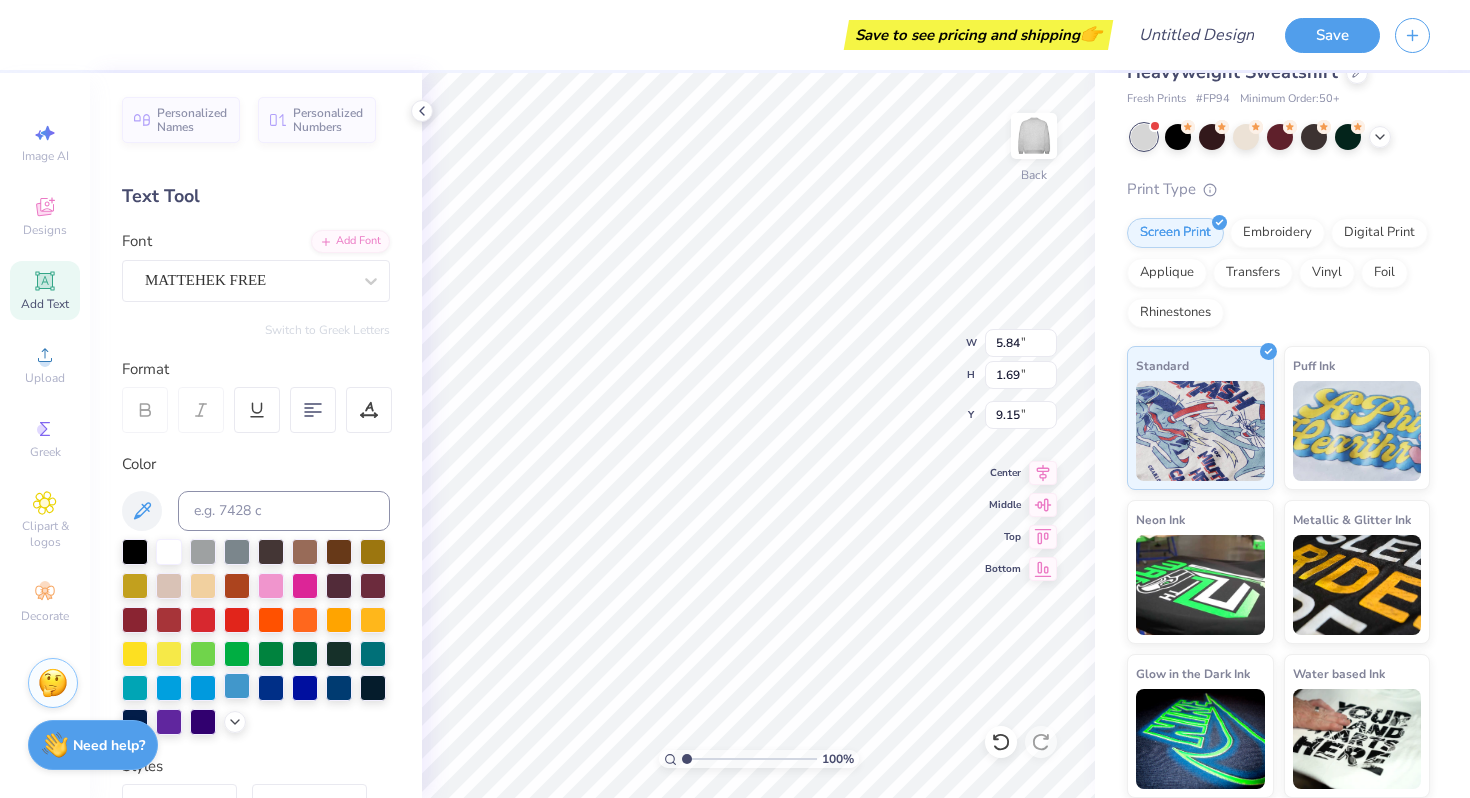 click at bounding box center [237, 686] 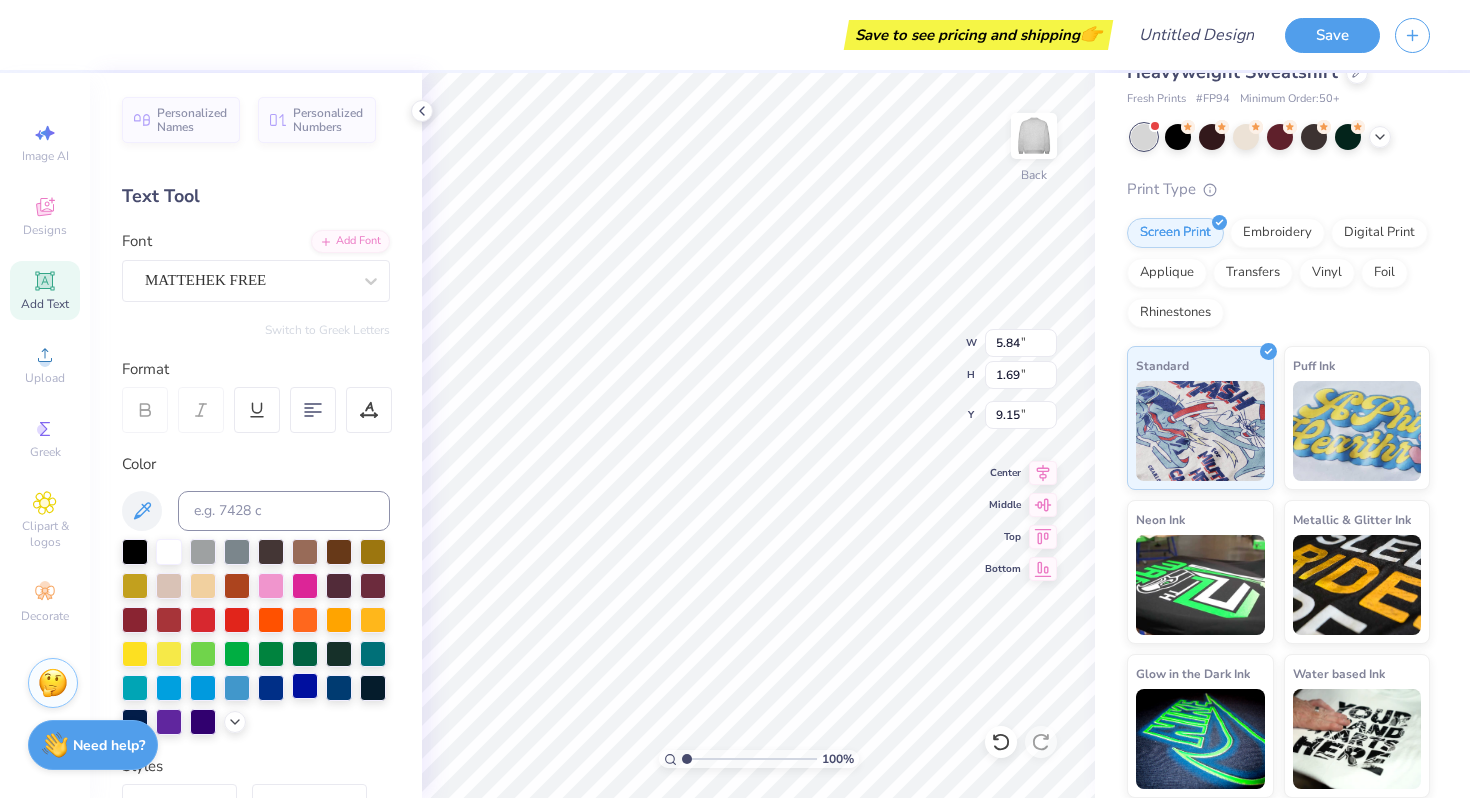 click at bounding box center (305, 686) 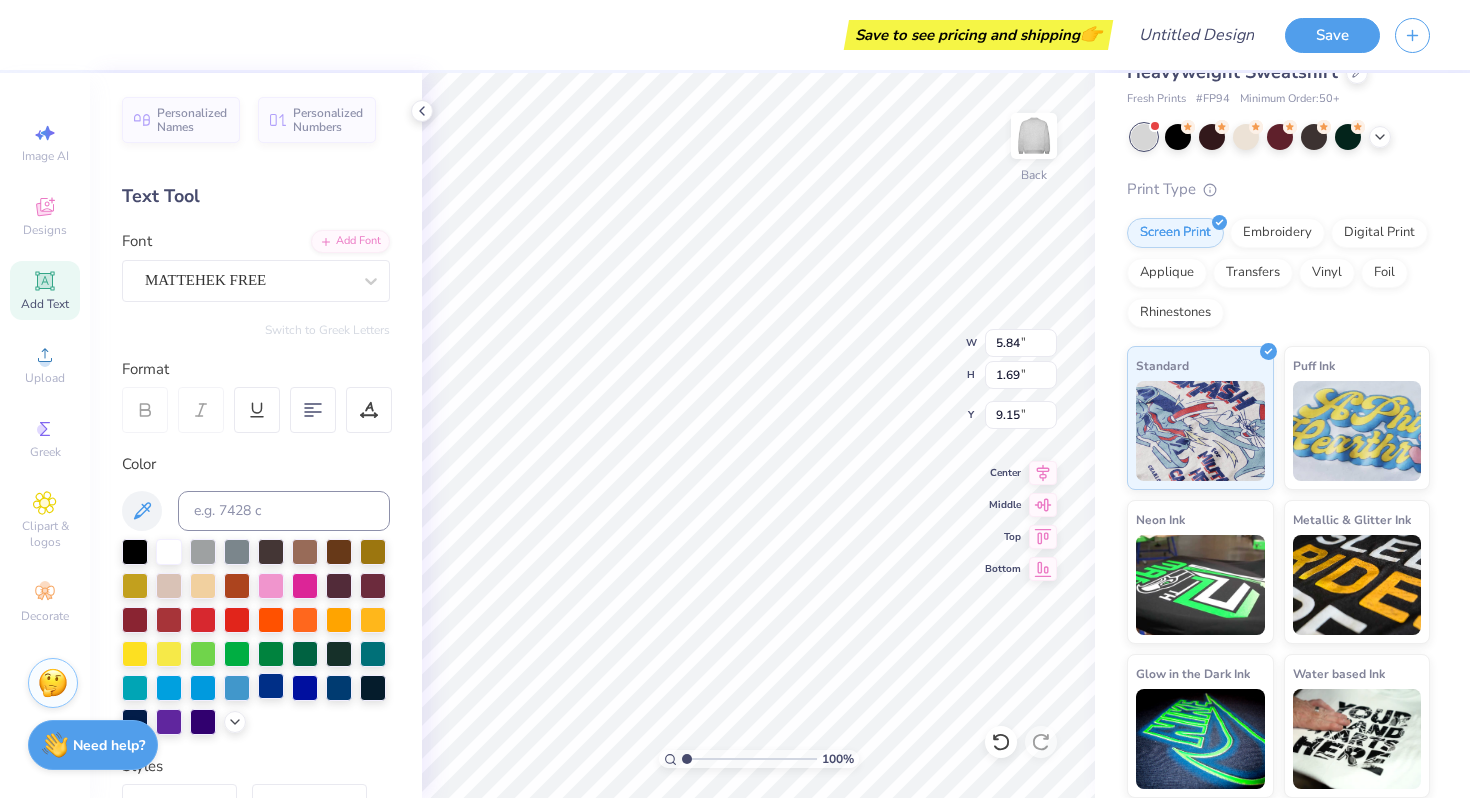 click at bounding box center [271, 686] 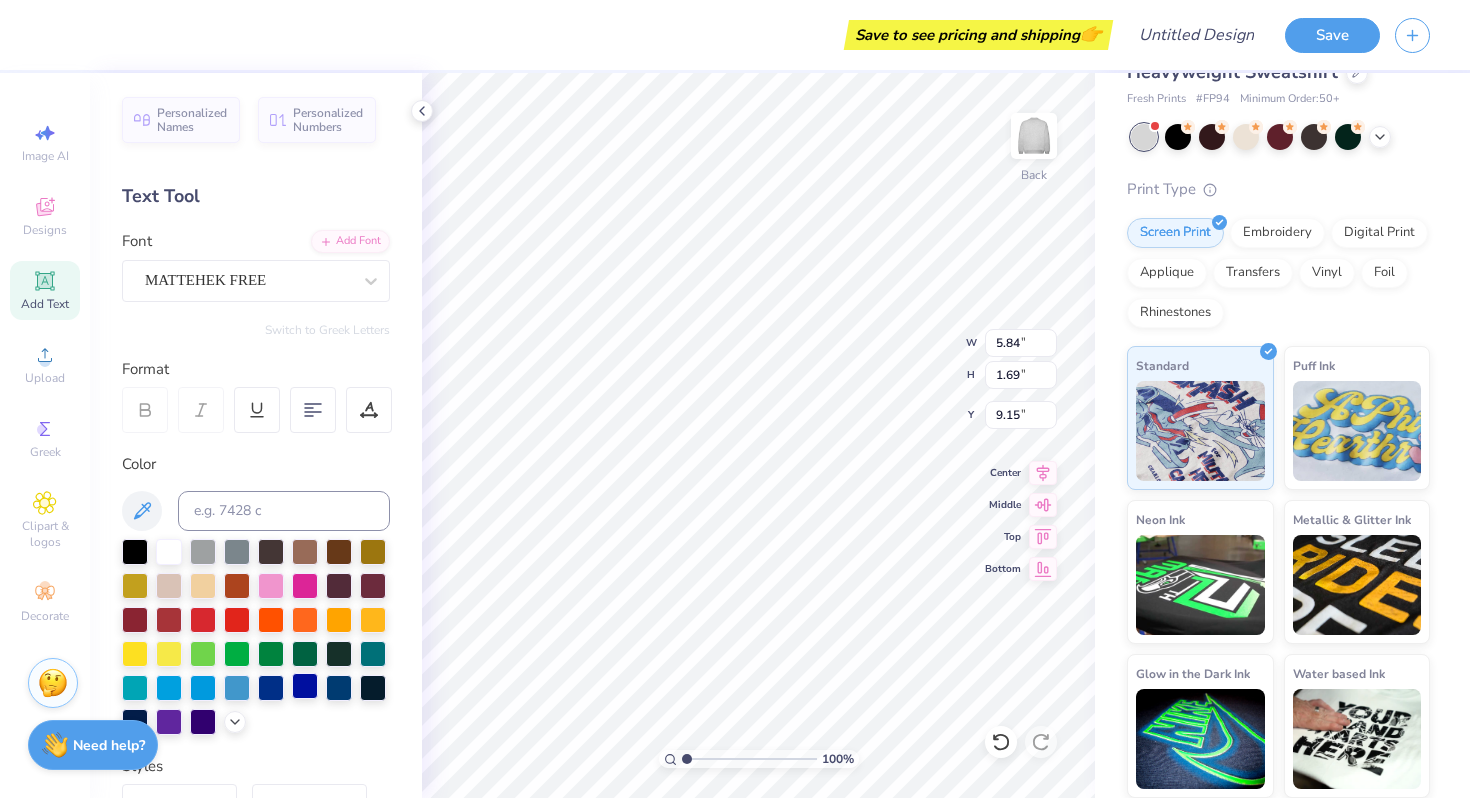 click at bounding box center (305, 686) 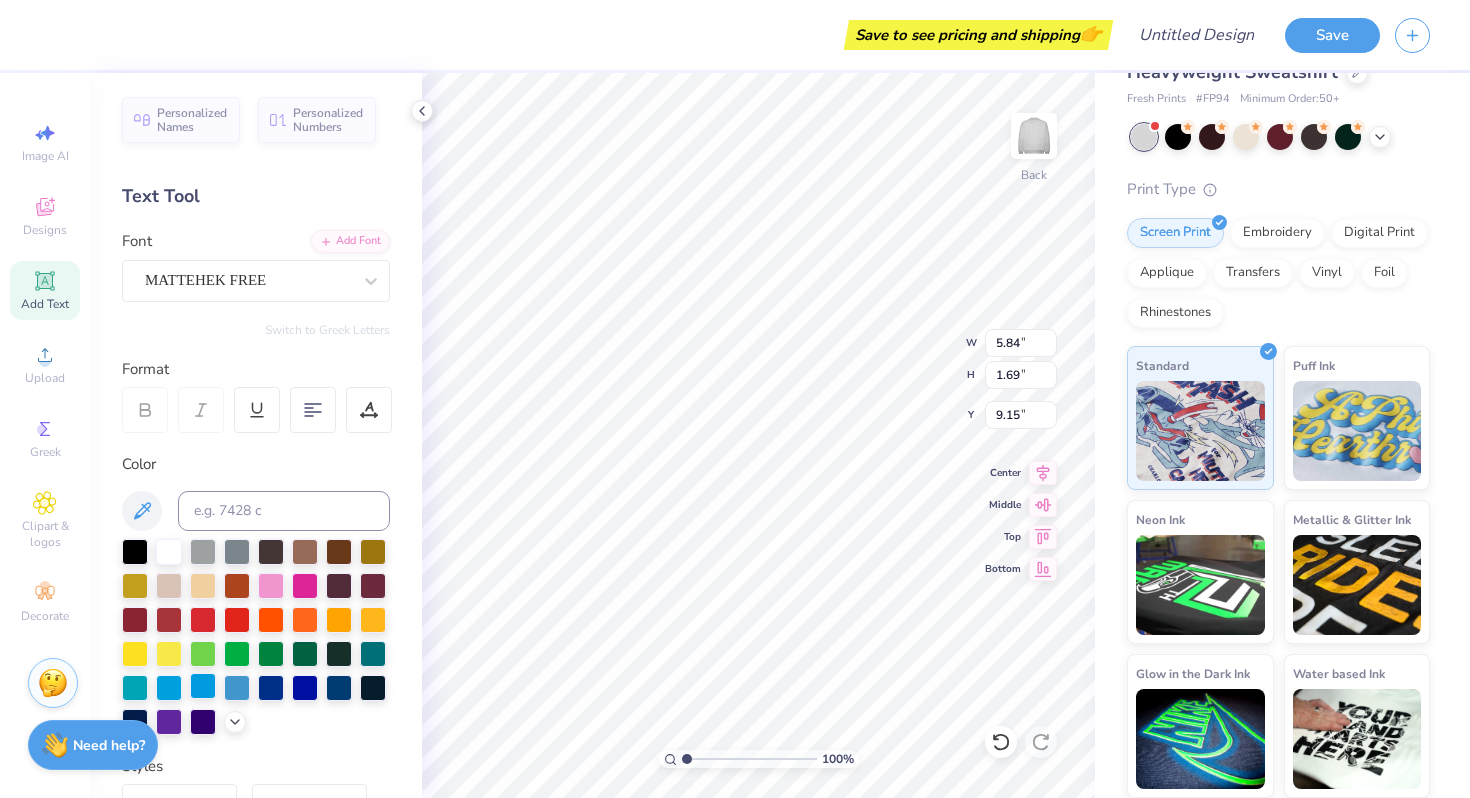 click at bounding box center (203, 686) 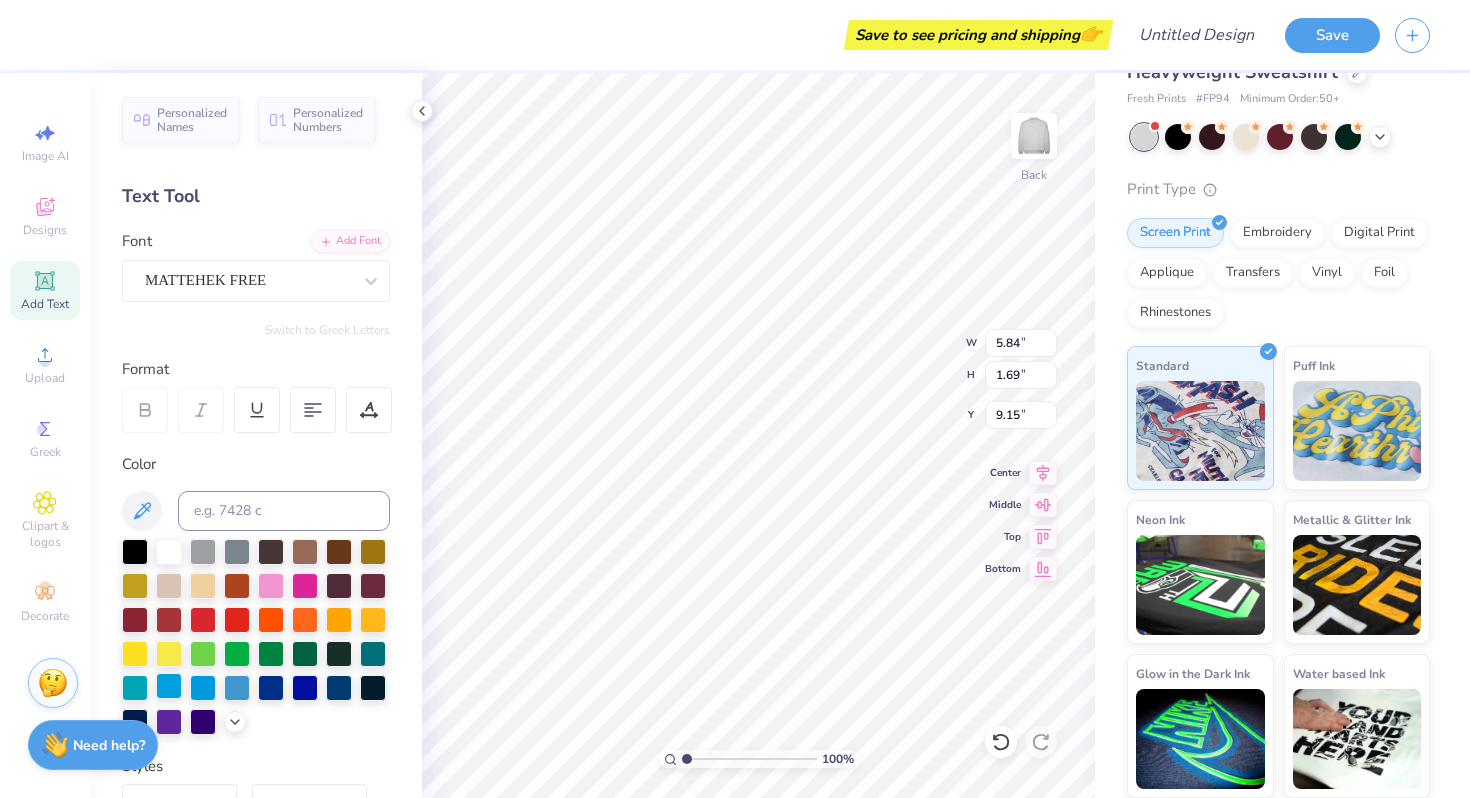 click at bounding box center (169, 686) 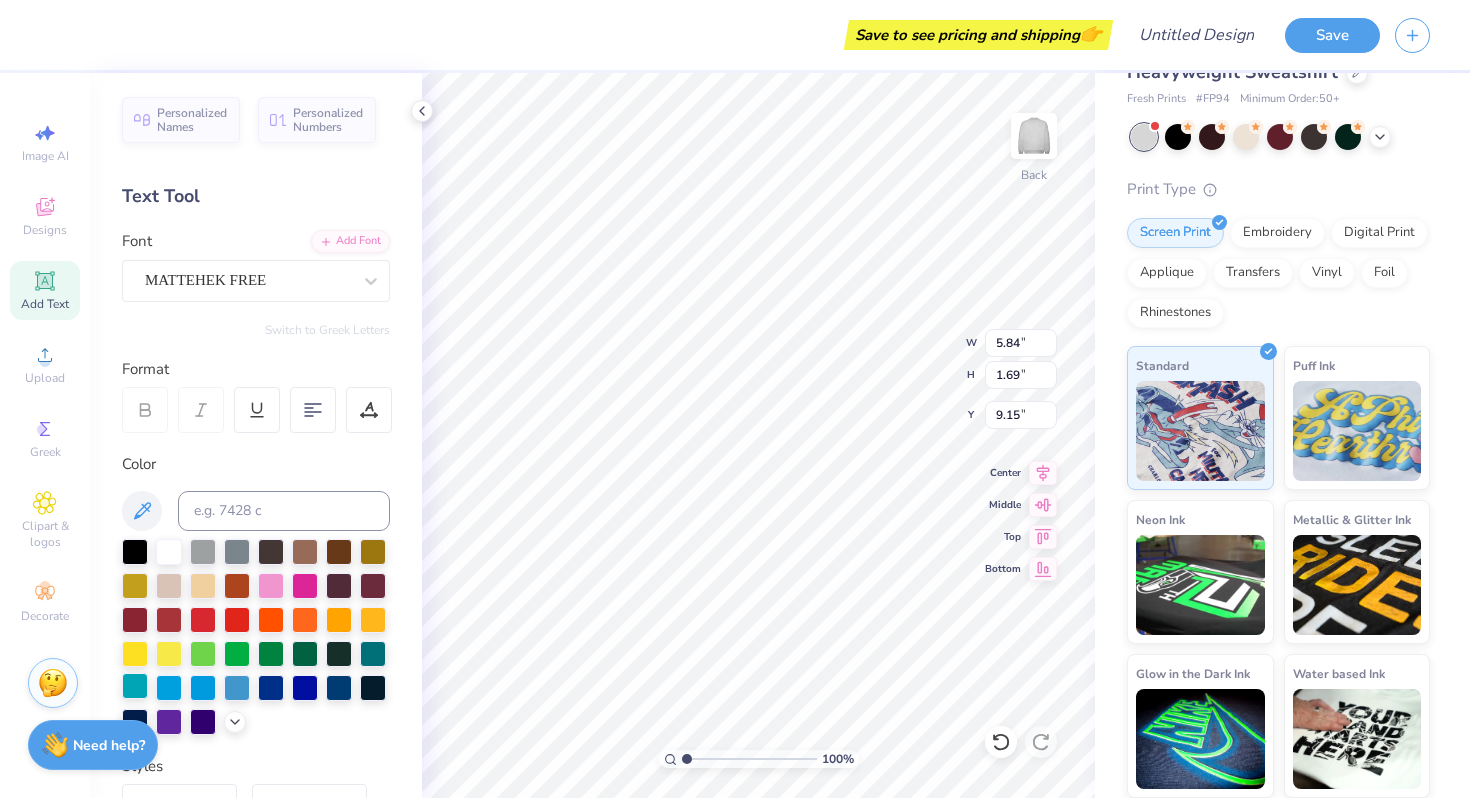 click at bounding box center [135, 686] 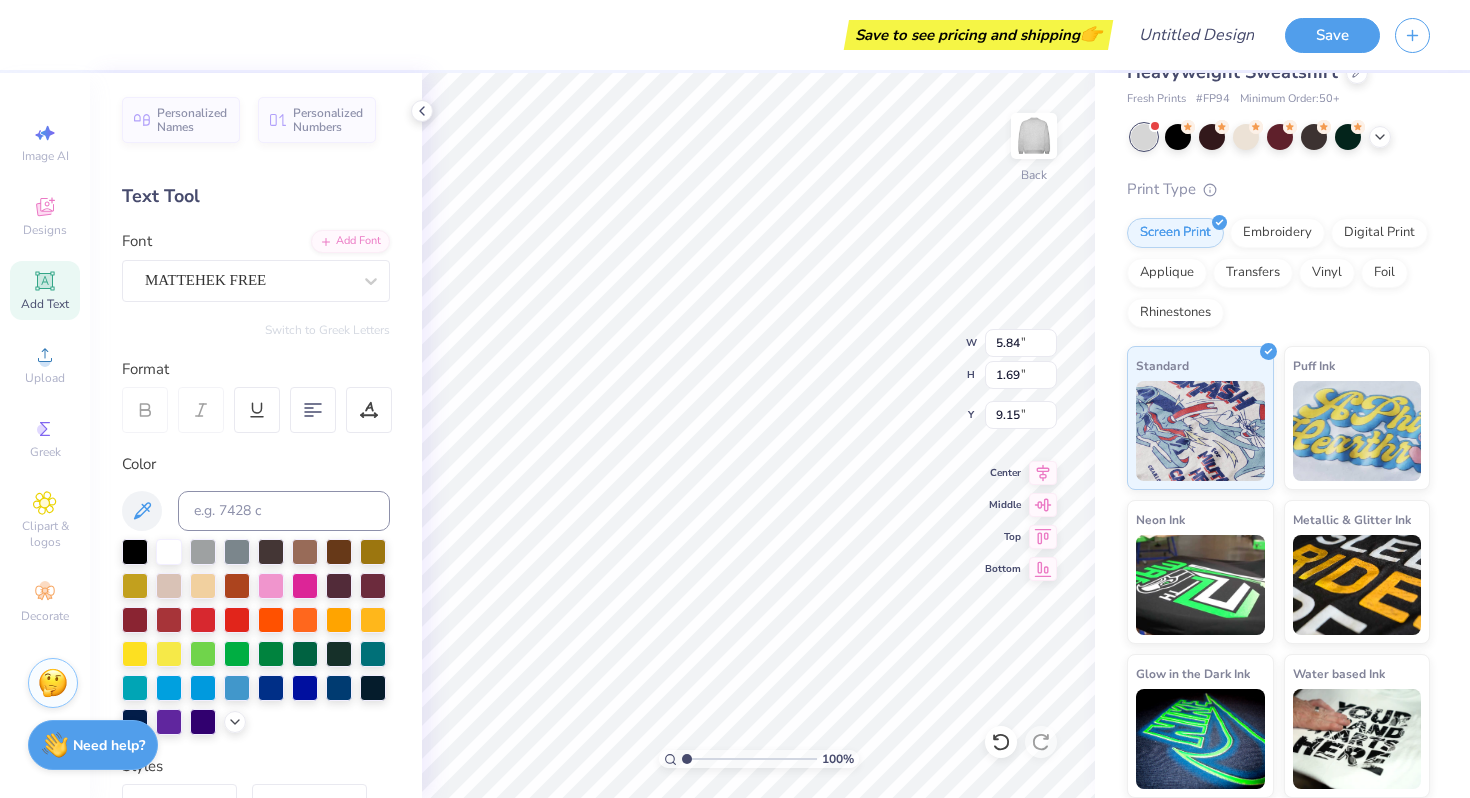 scroll, scrollTop: 0, scrollLeft: 0, axis: both 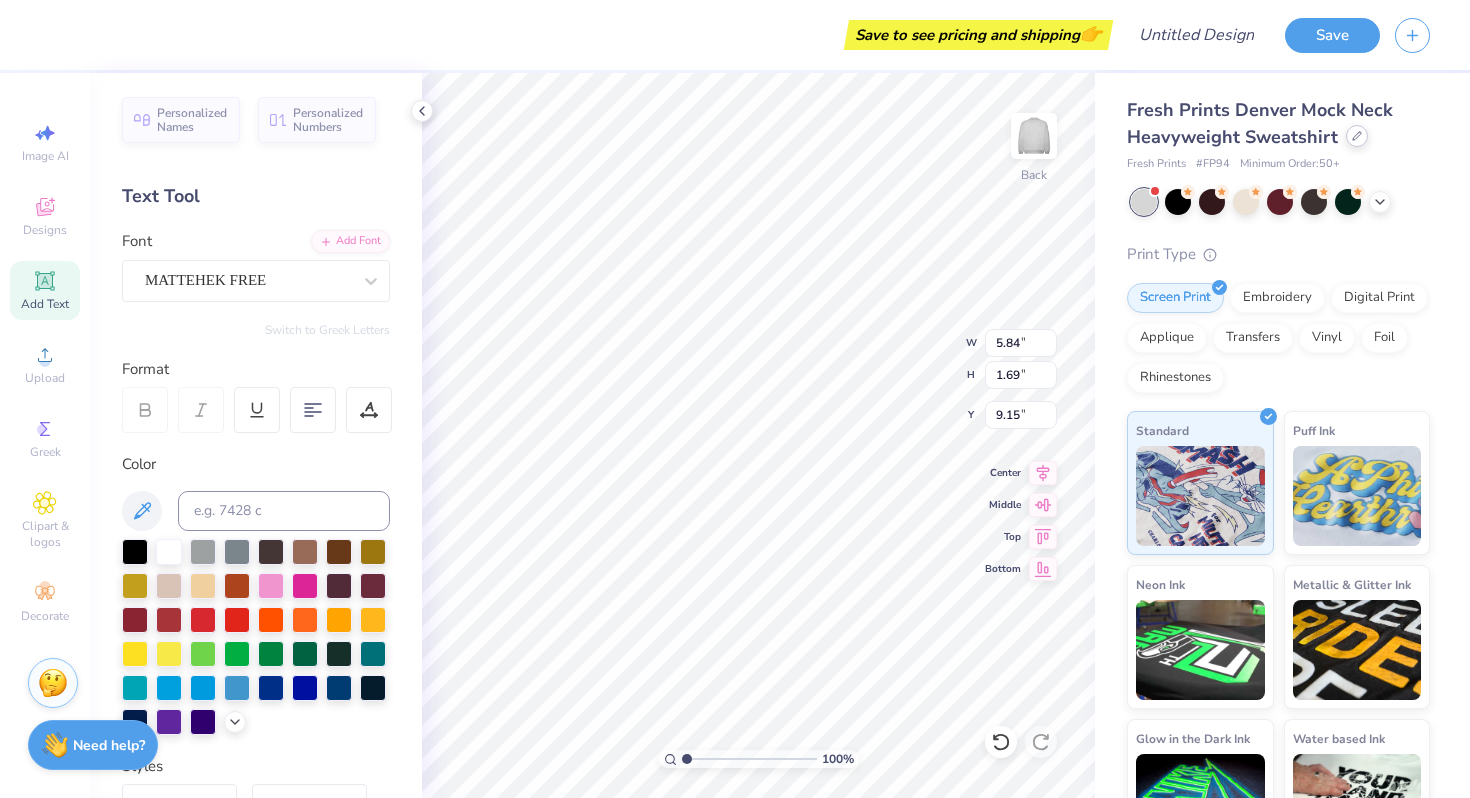 click at bounding box center (1357, 136) 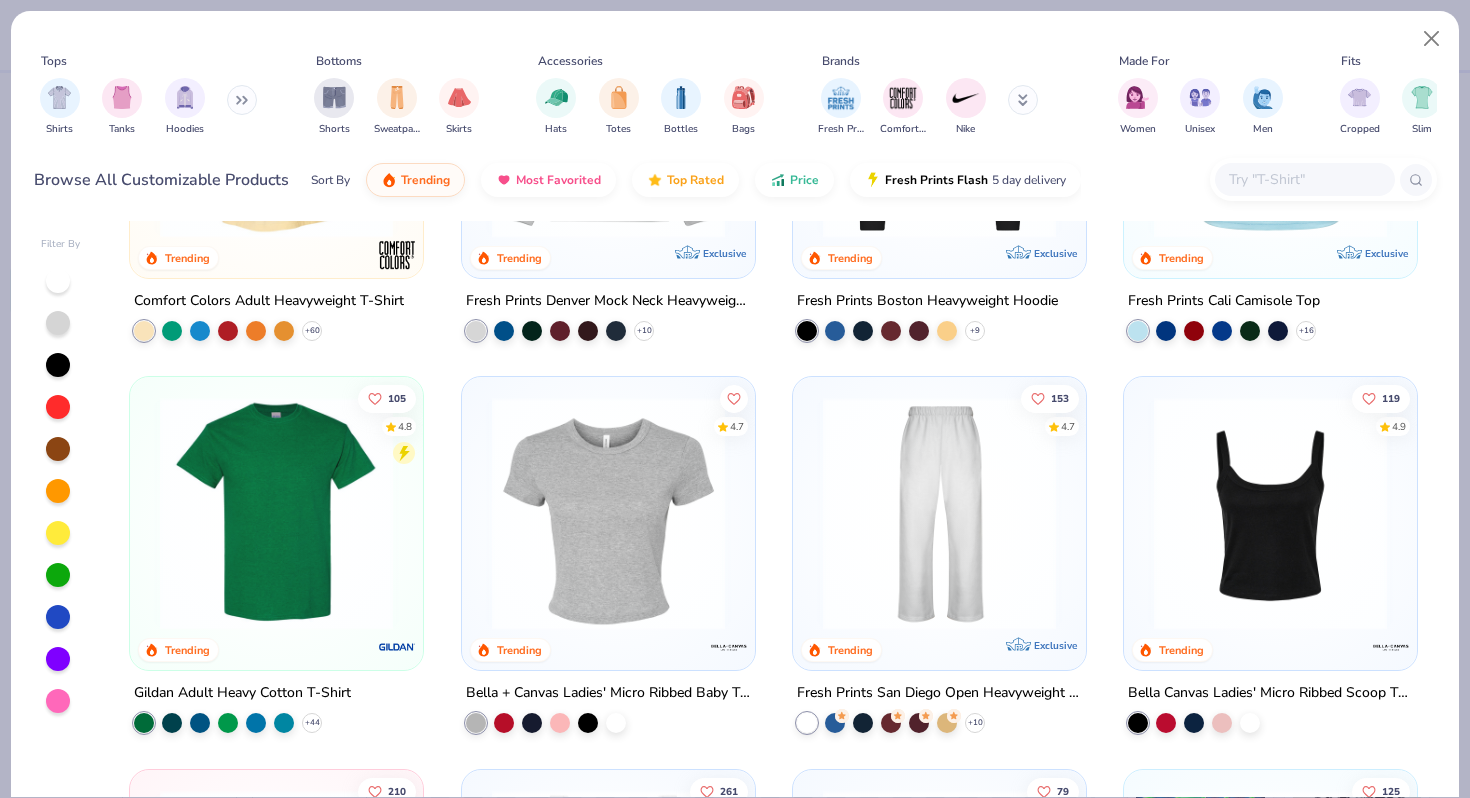 scroll, scrollTop: 0, scrollLeft: 0, axis: both 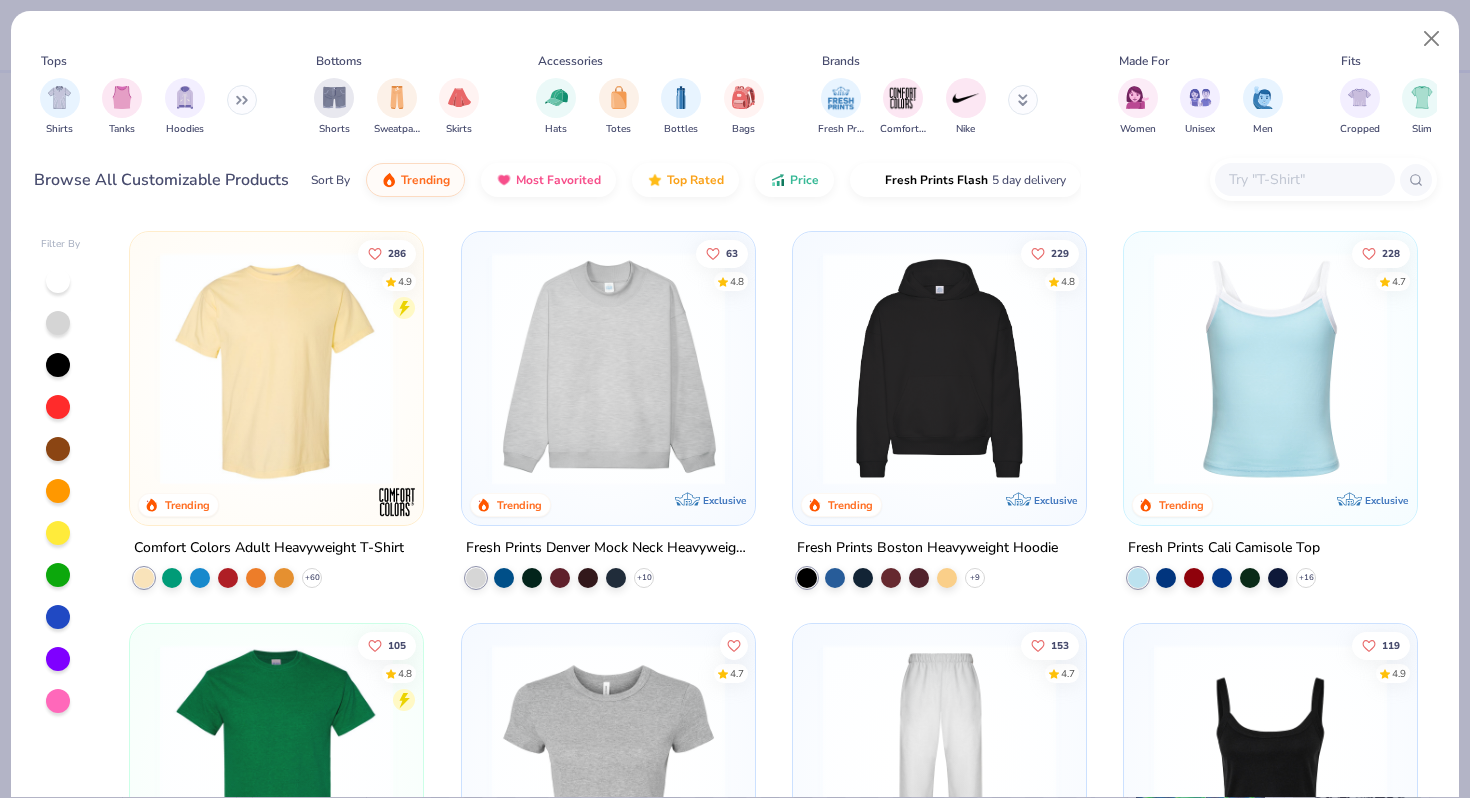 click at bounding box center [939, 368] 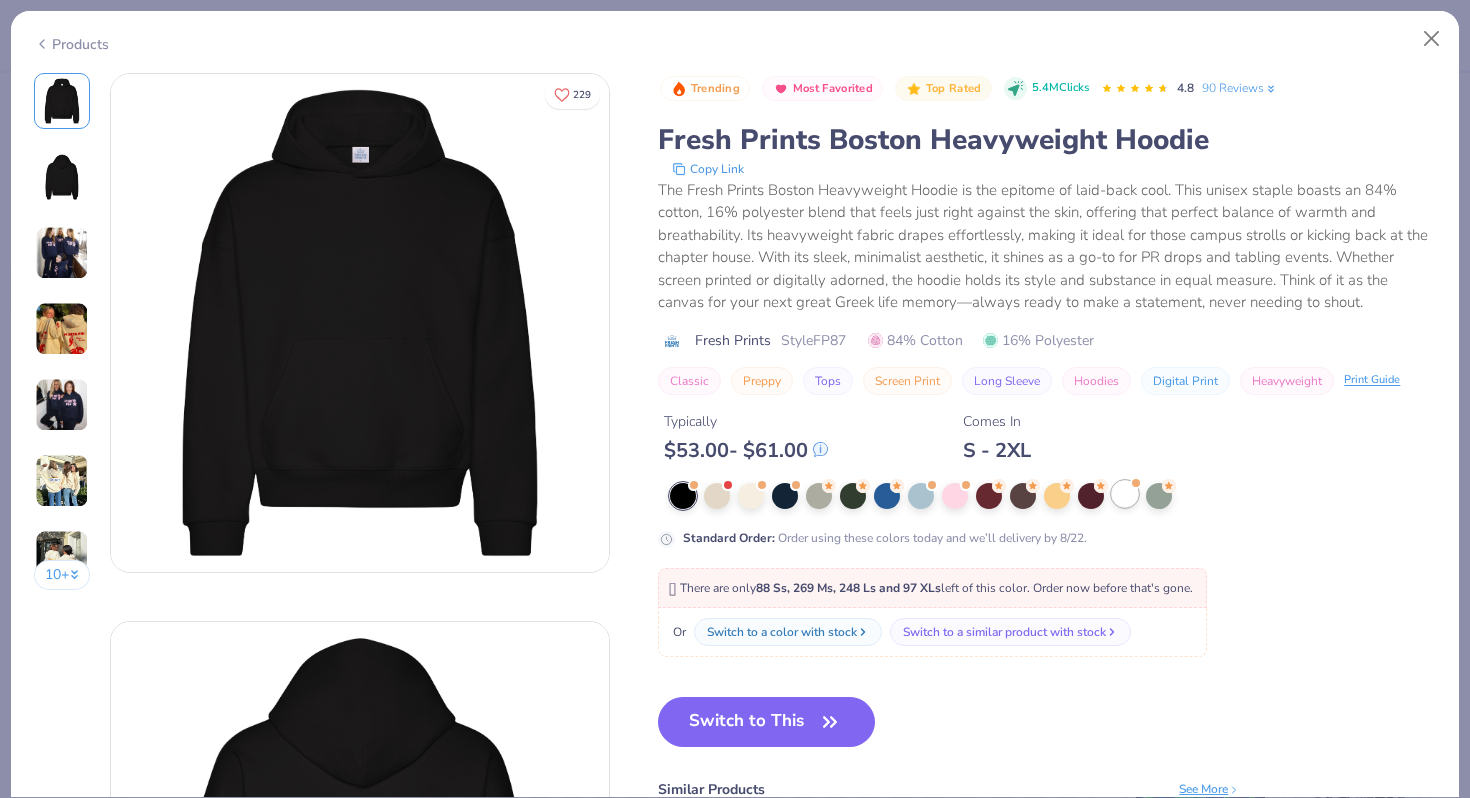 click at bounding box center (1125, 494) 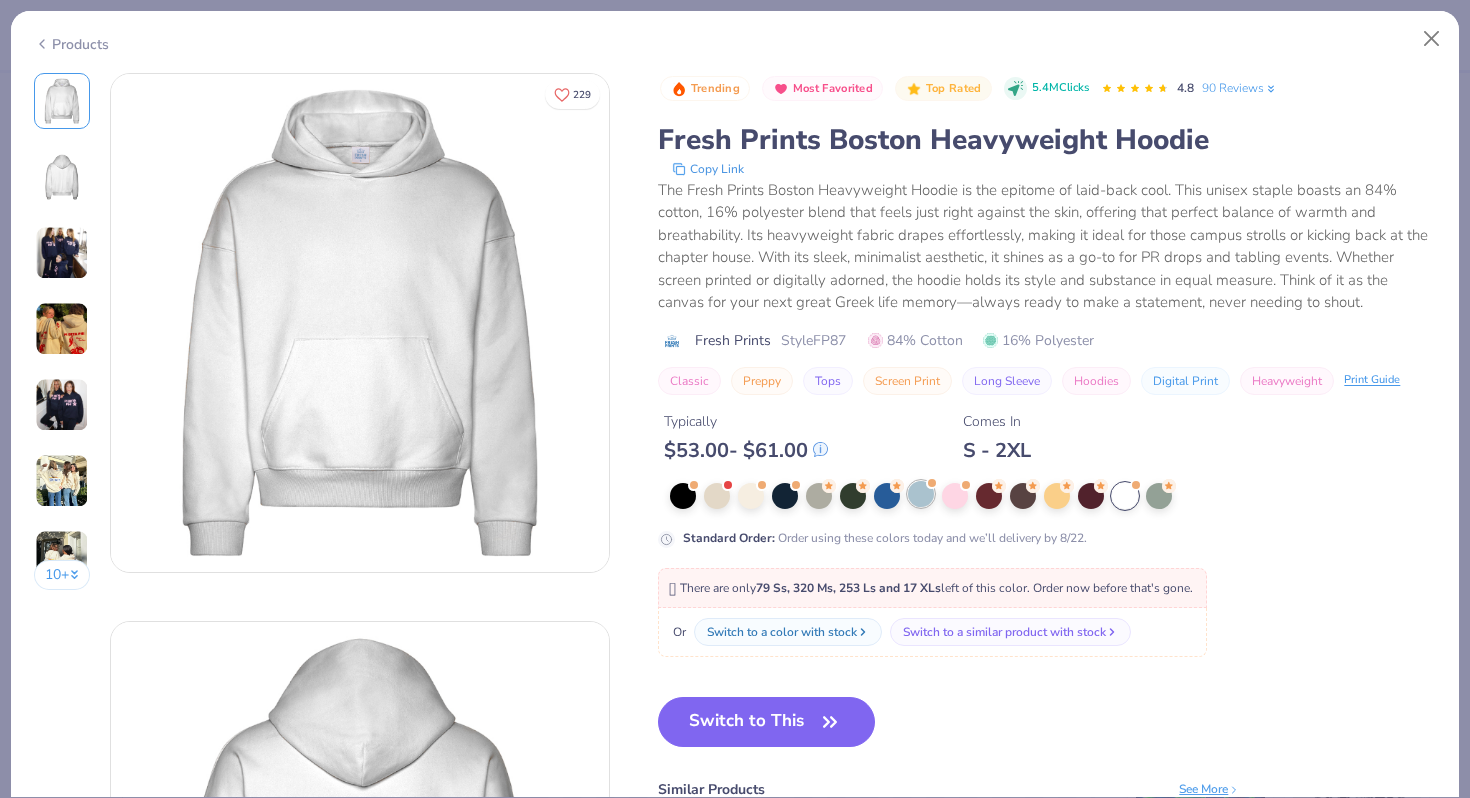 click at bounding box center [921, 494] 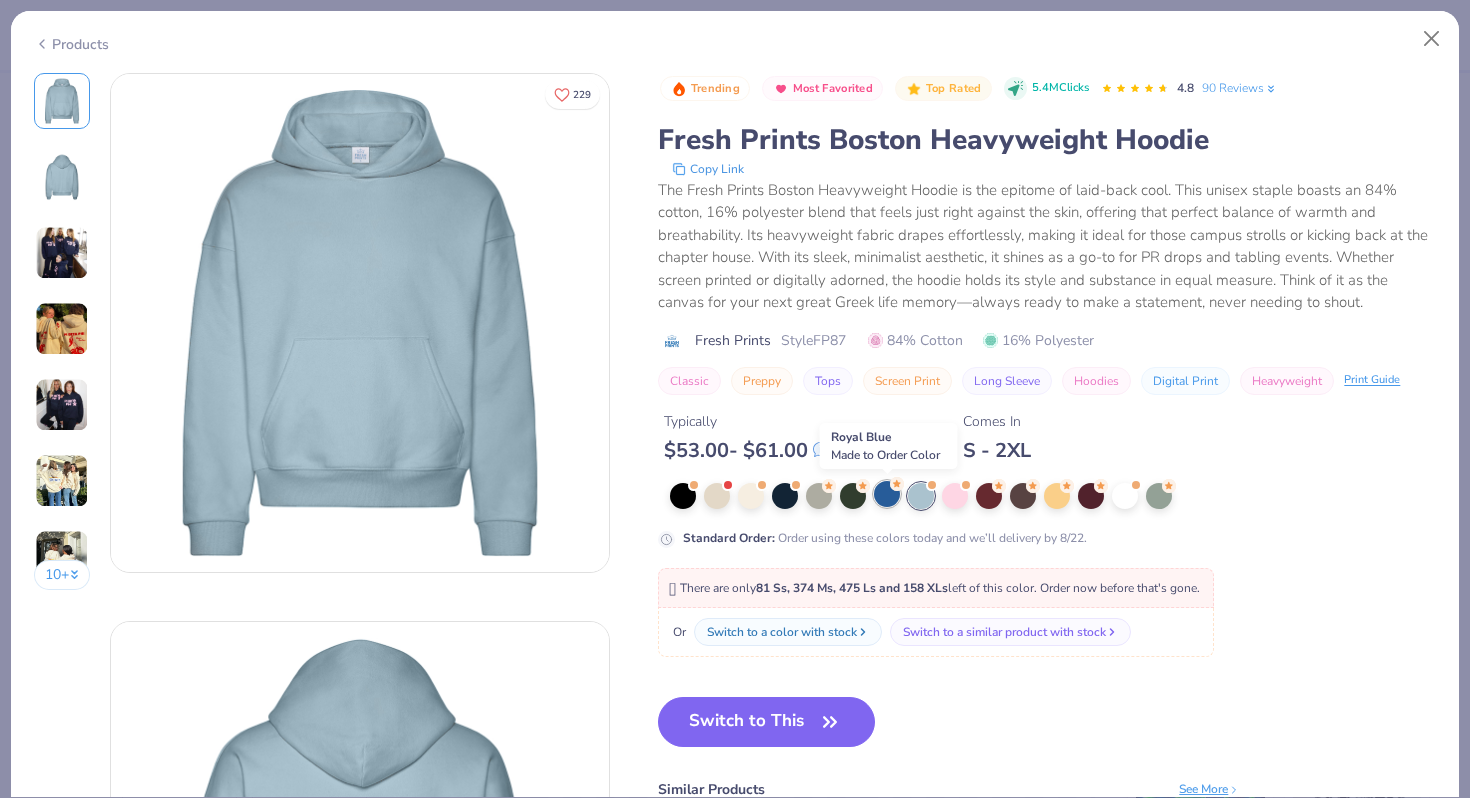 click at bounding box center [887, 494] 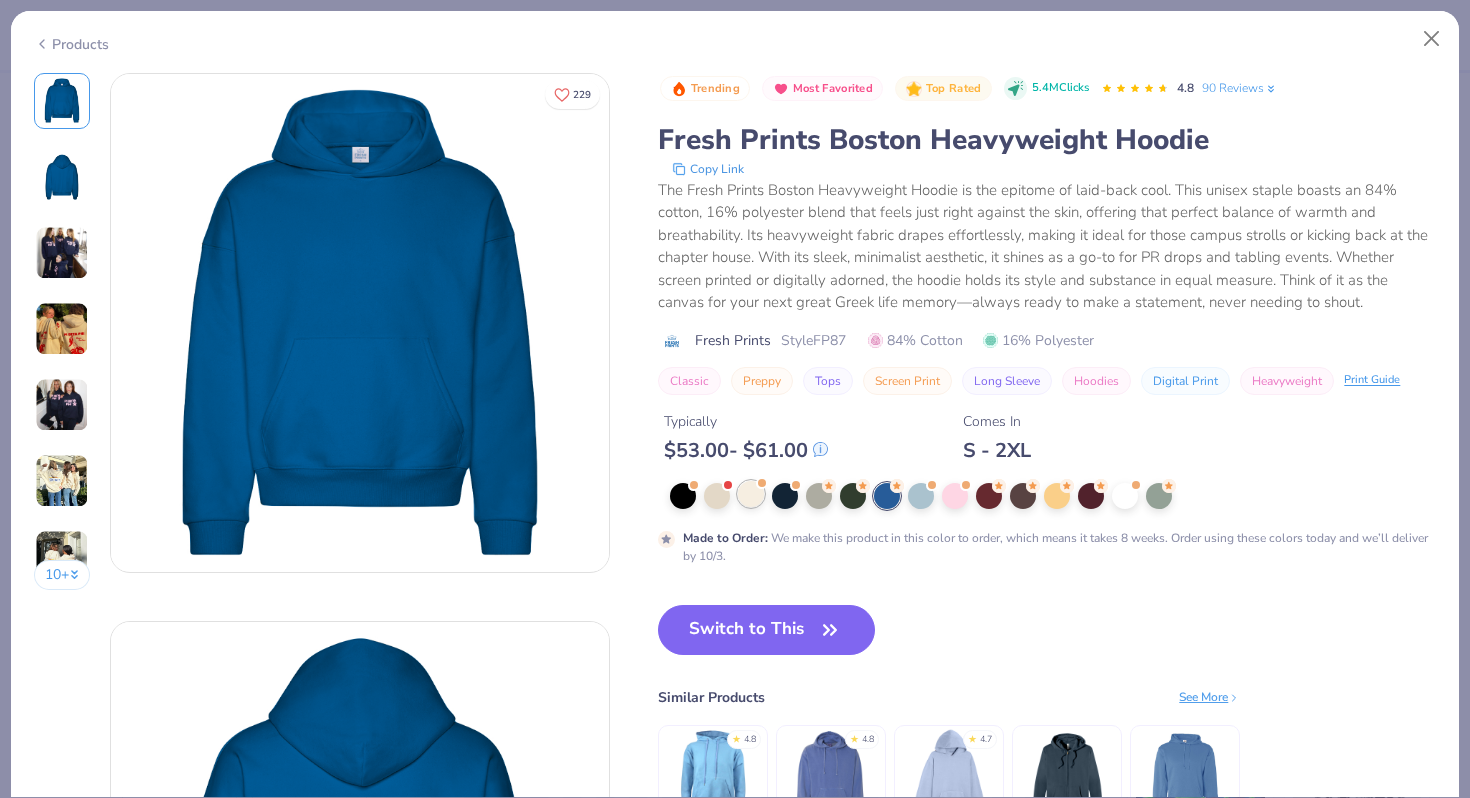click at bounding box center [751, 494] 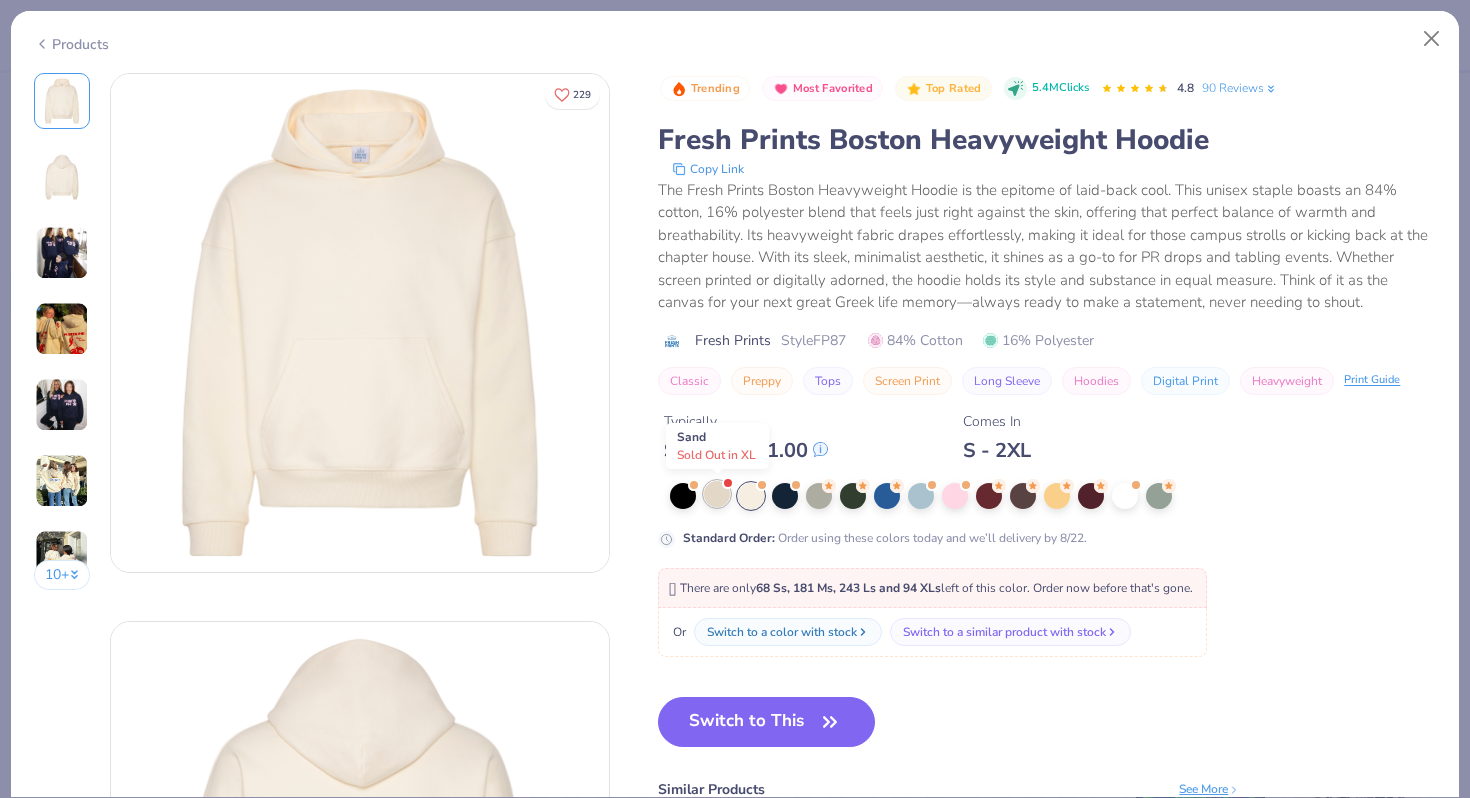 click at bounding box center (717, 494) 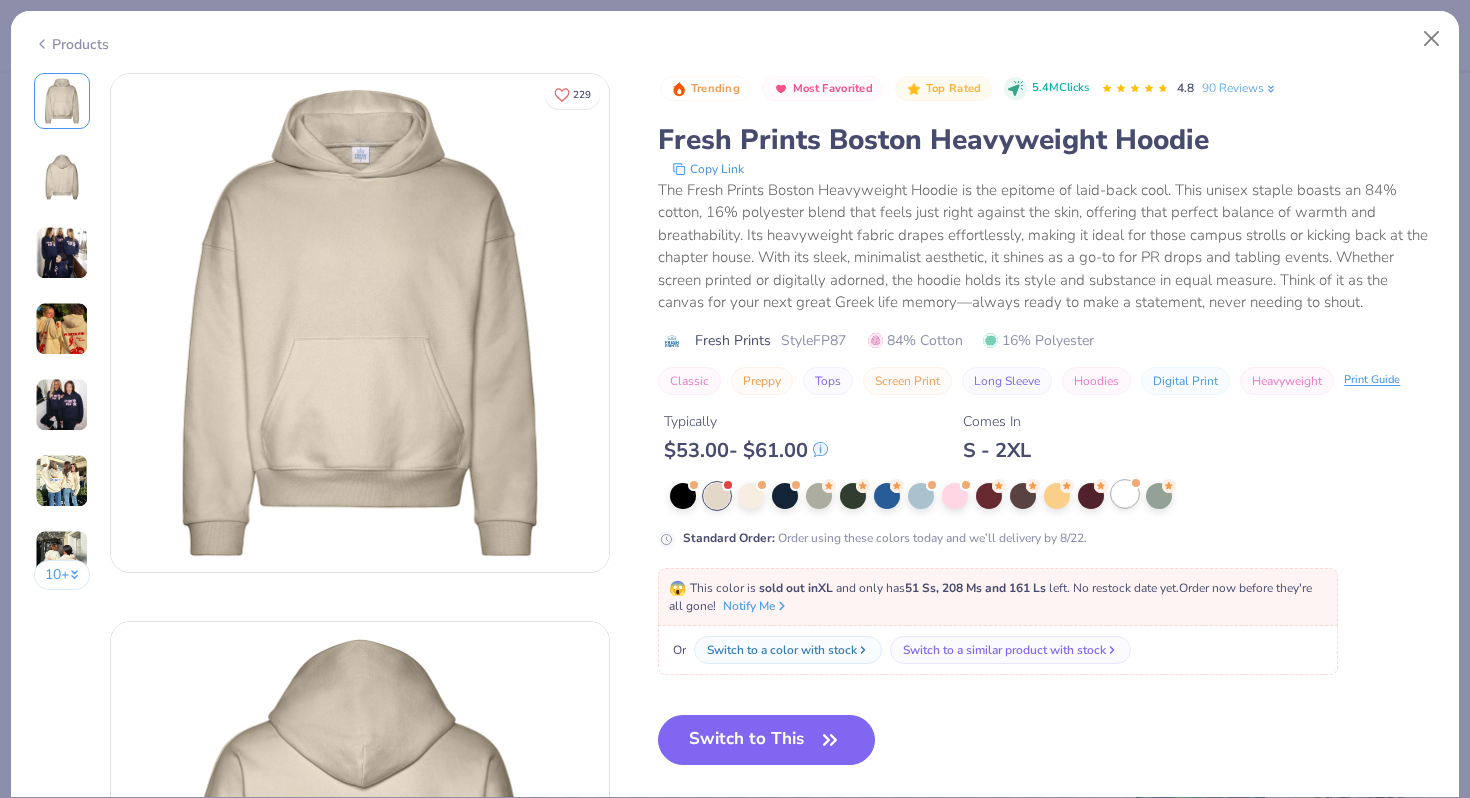 click at bounding box center (1125, 494) 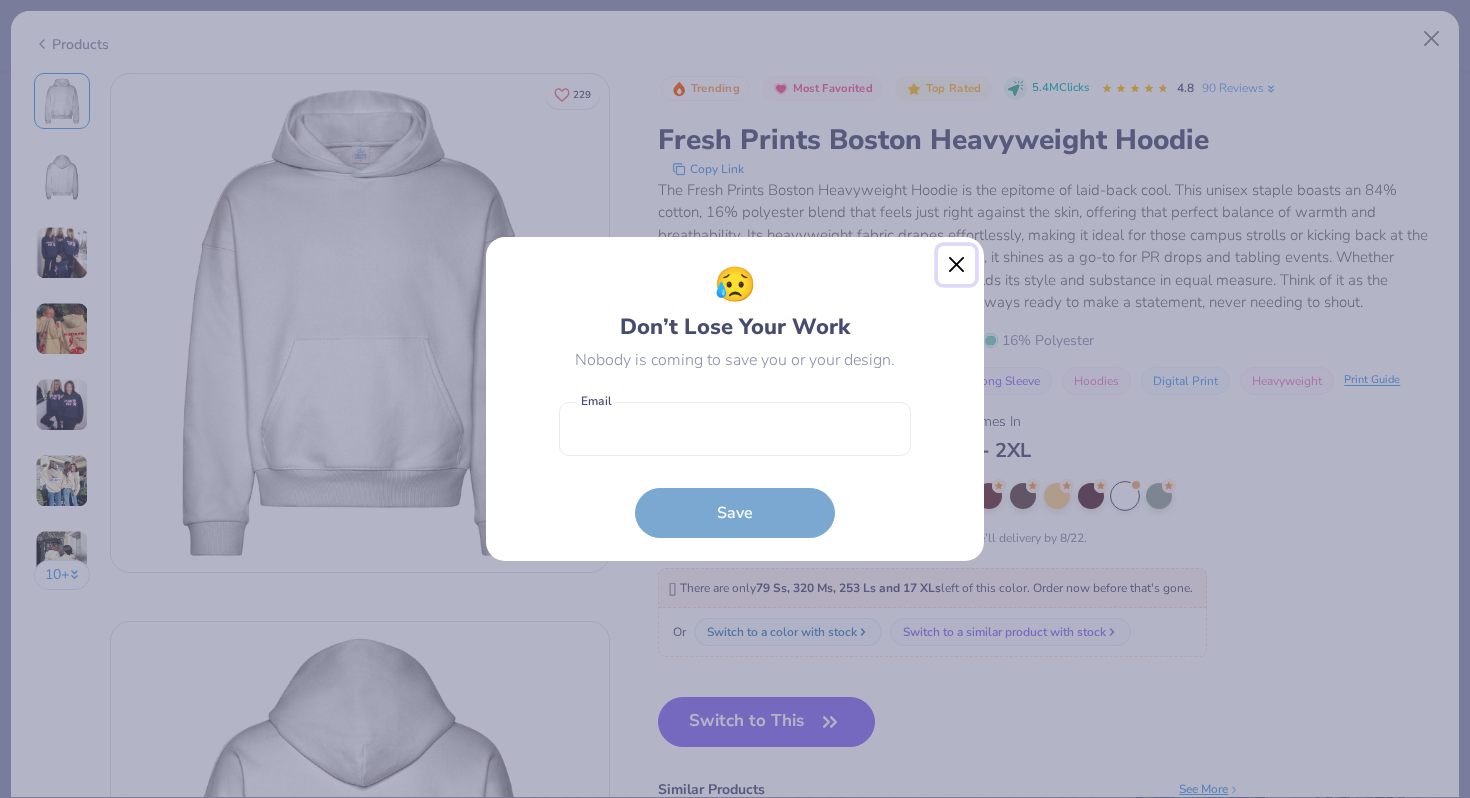 click at bounding box center (957, 265) 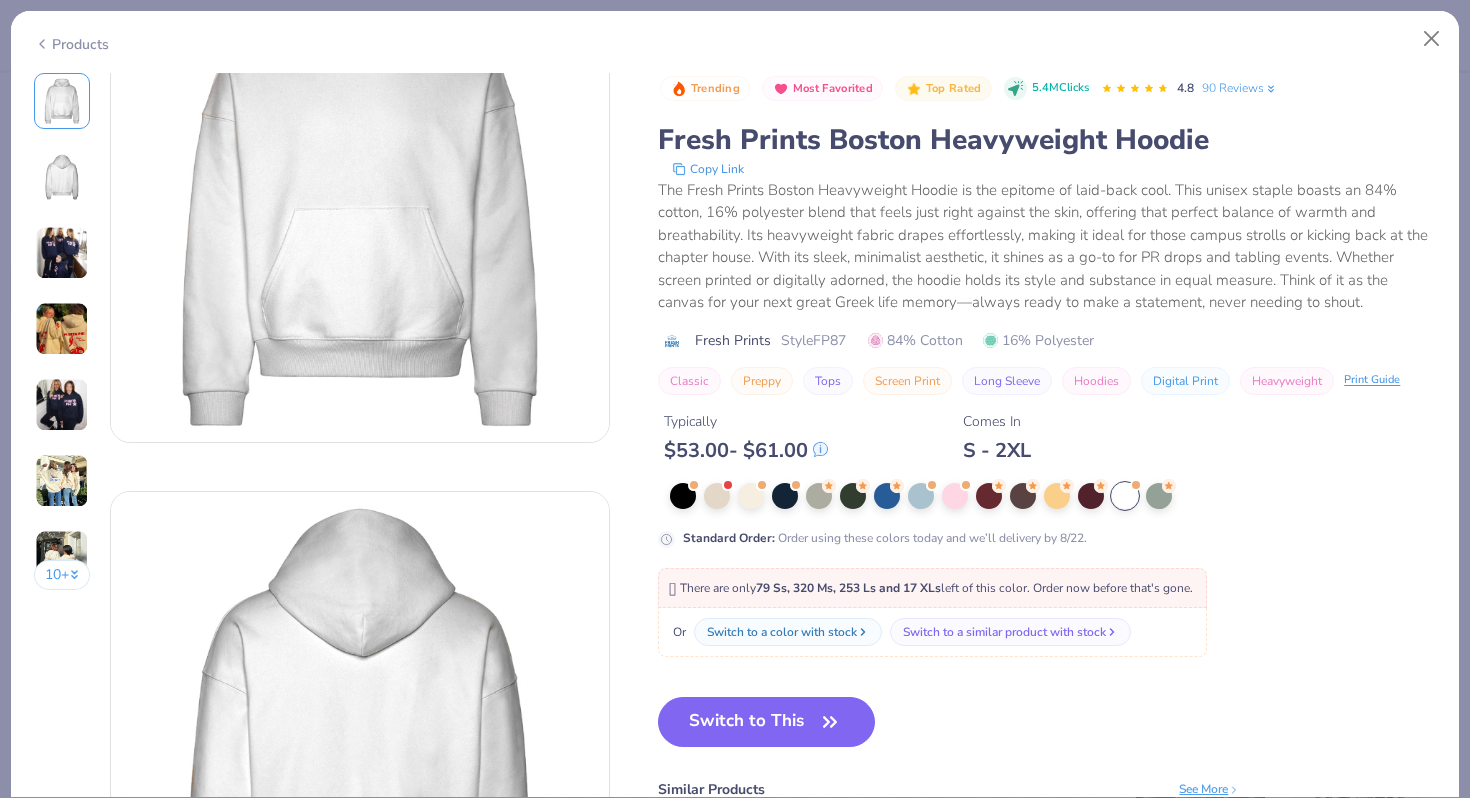 scroll, scrollTop: 0, scrollLeft: 0, axis: both 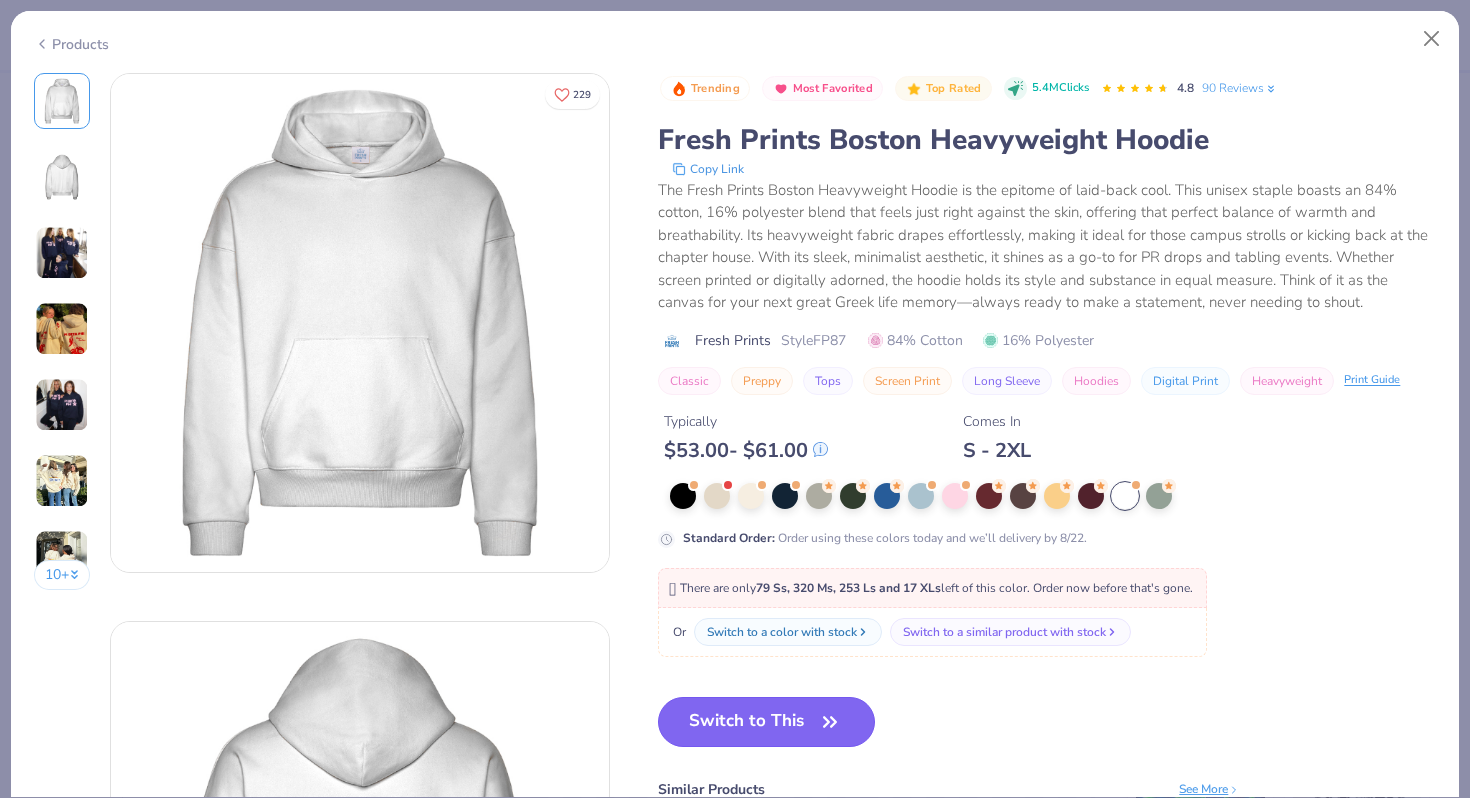 click on "Switch to This" at bounding box center (766, 722) 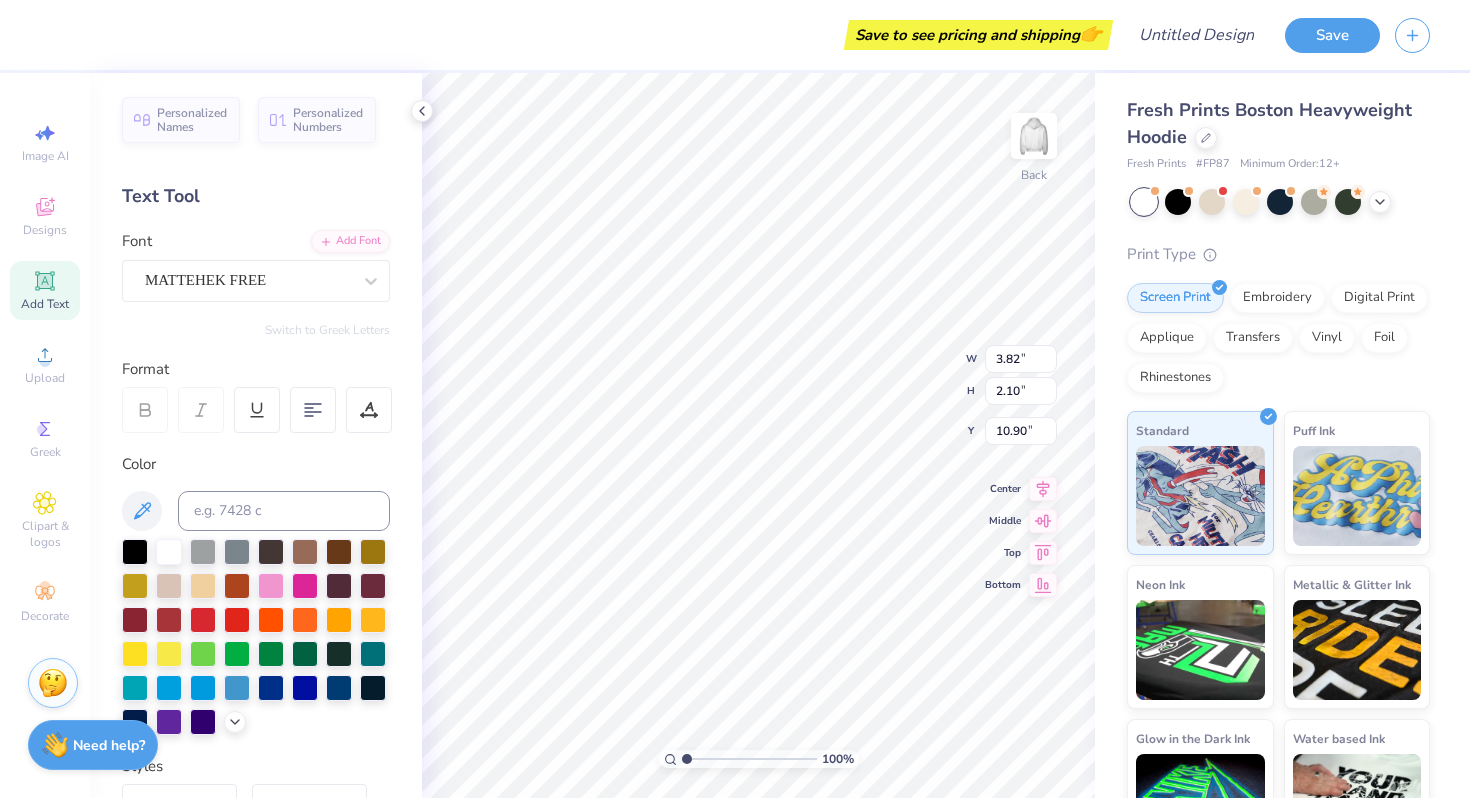 type on "5.70" 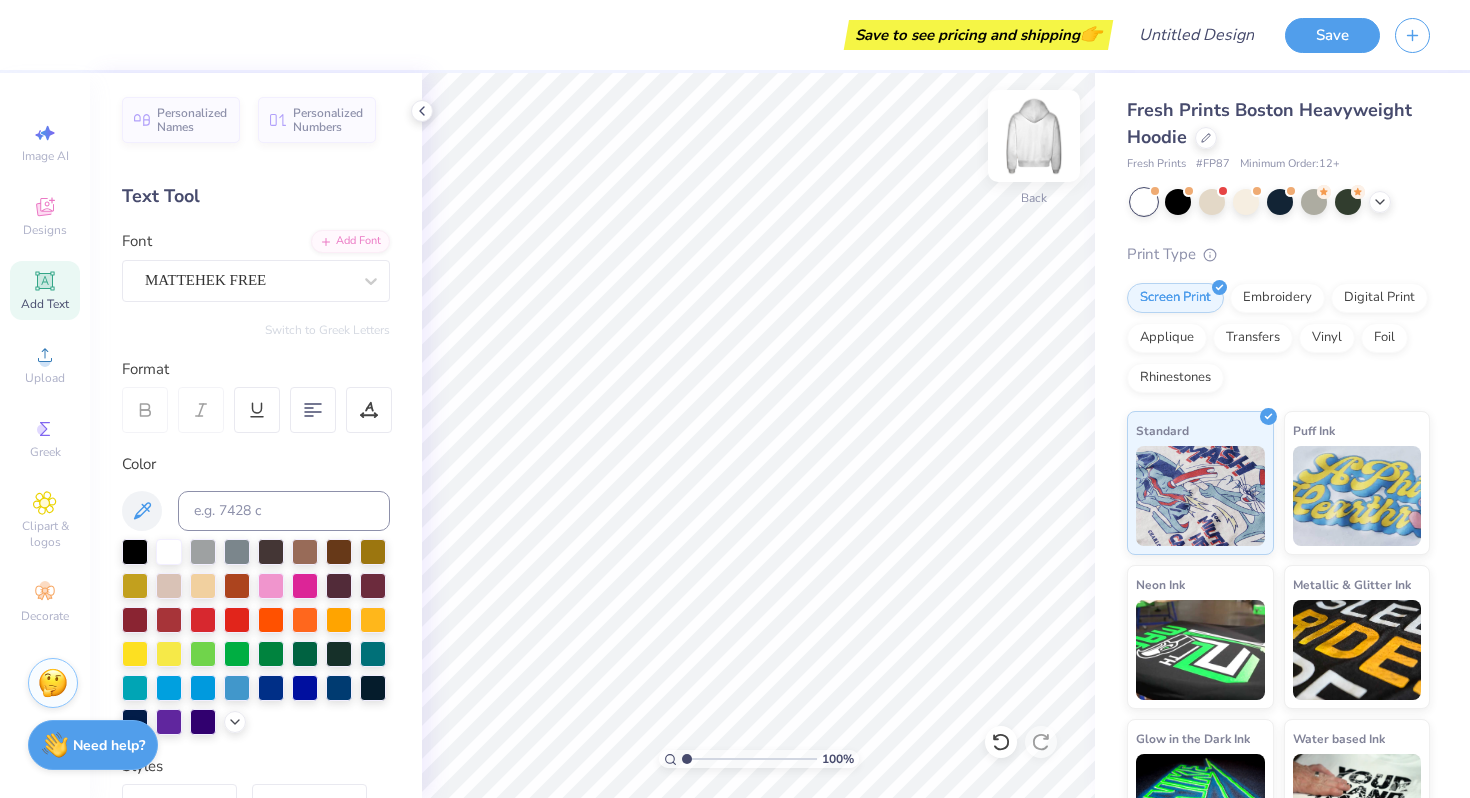 click at bounding box center [1034, 136] 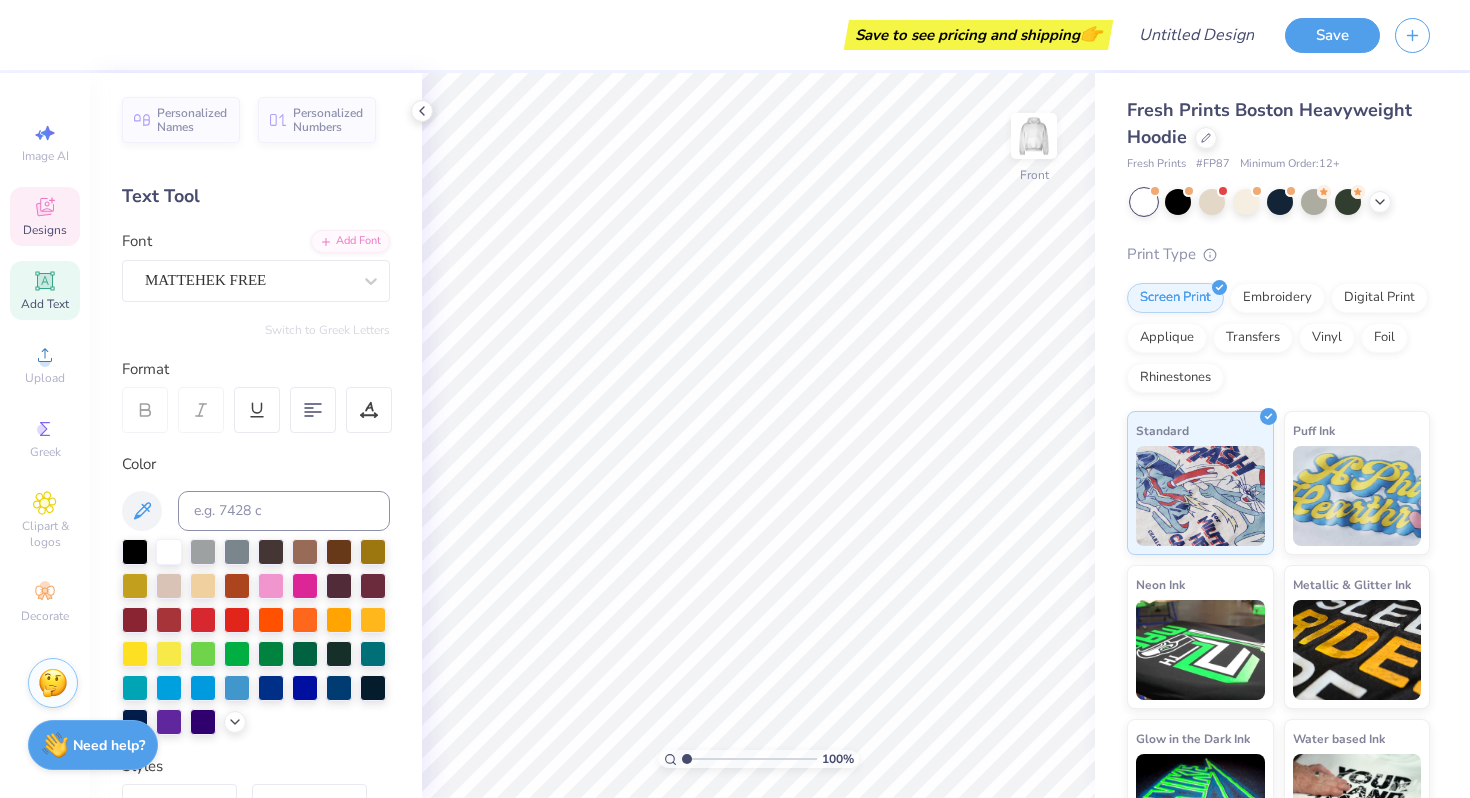 click 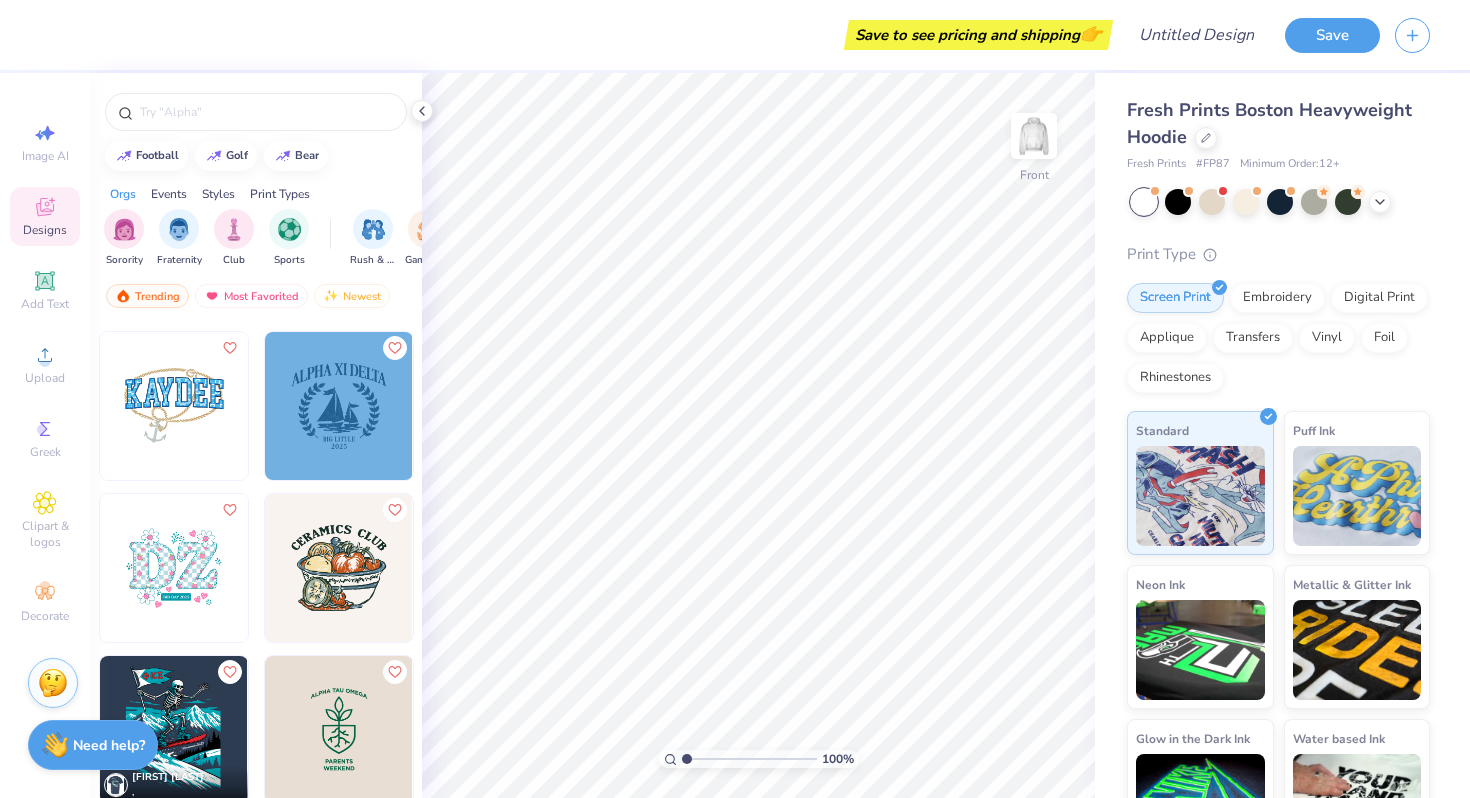 scroll, scrollTop: 9553, scrollLeft: 0, axis: vertical 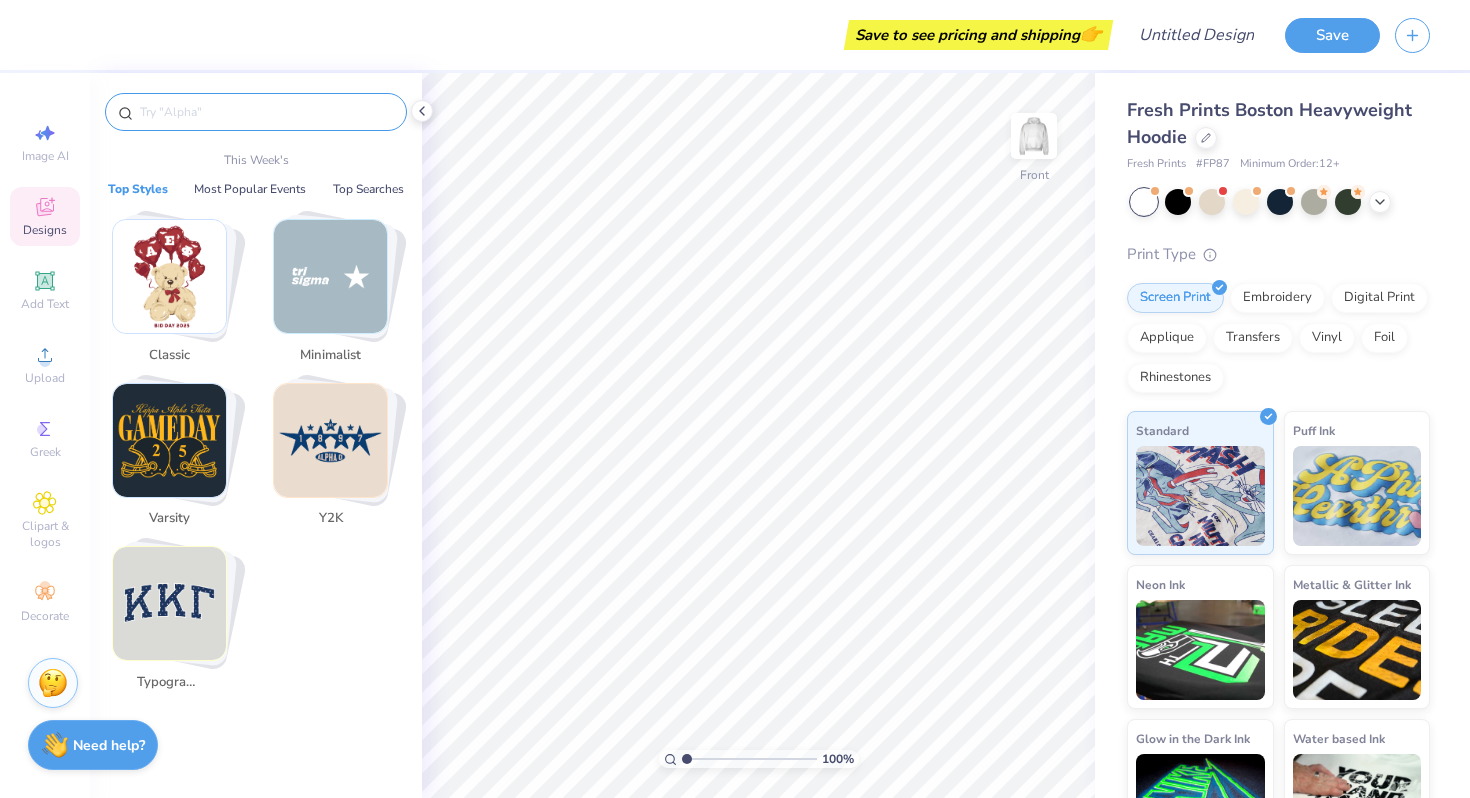 click at bounding box center (266, 112) 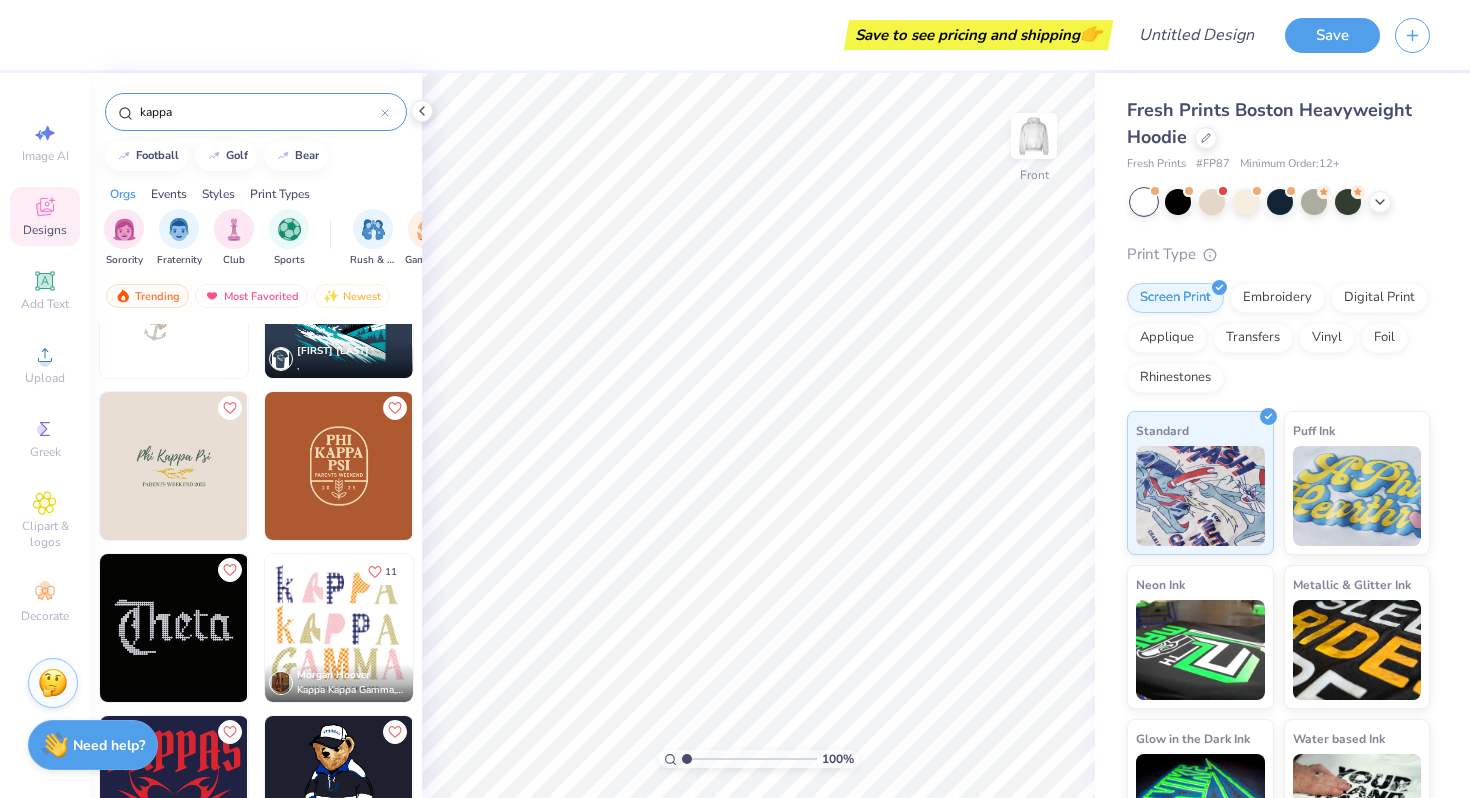 scroll, scrollTop: 1867, scrollLeft: 0, axis: vertical 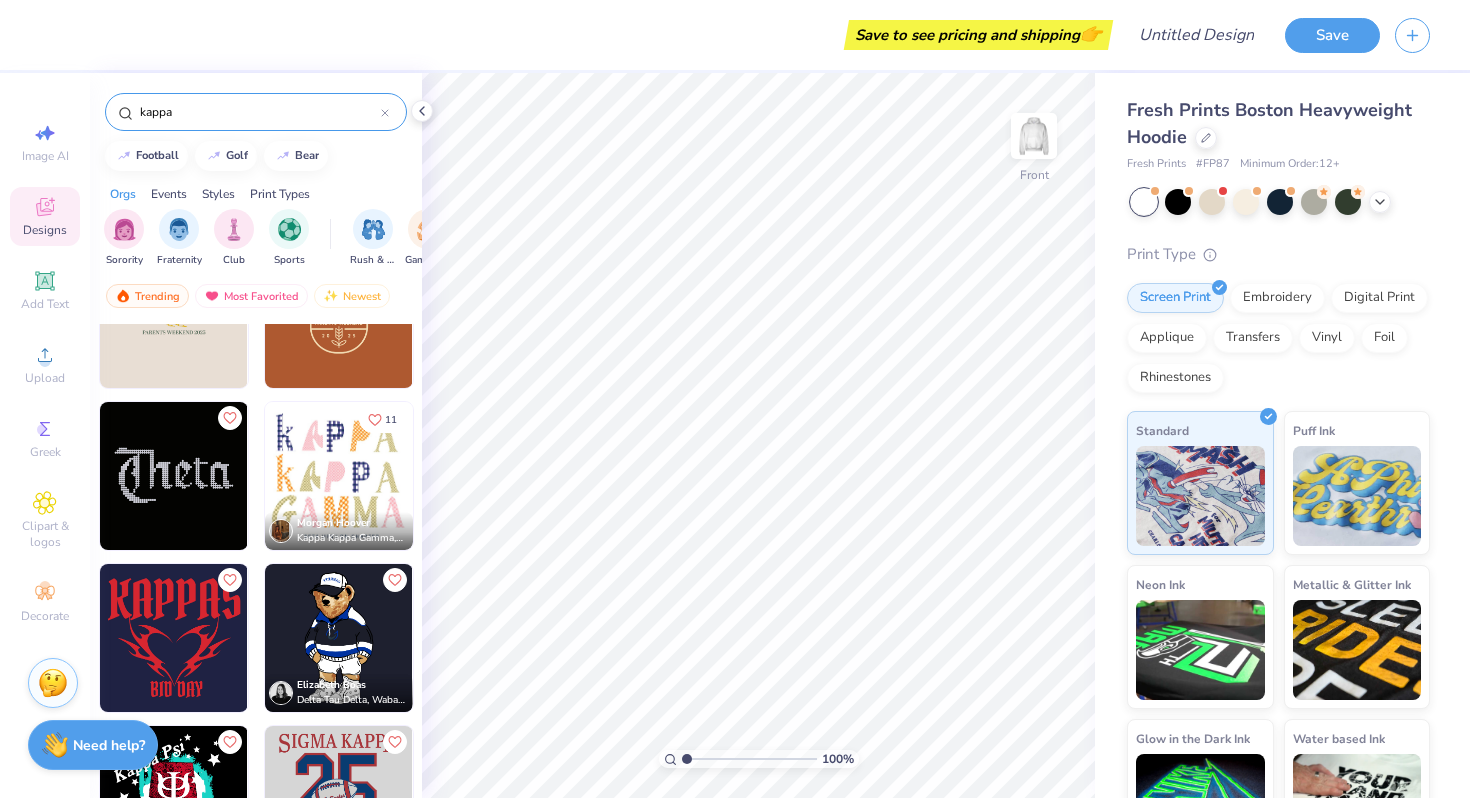 click on "Sorority Fraternity Club Sports Rush   Bid Game Day Parent's Weekend PR   General Philanthropy Big Little Reveal Retreat Date Parties   Socials Spring Break Greek Week Graduation Formal   Semi Holidays Founder’s Day Classic Minimalist Varsity Y2K Typography Cartoons Handdrawn Grunge 60s   70s 80s   90s Embroidery Screen Print Applique Digital Print Patches Vinyl Transfers" at bounding box center [256, 240] 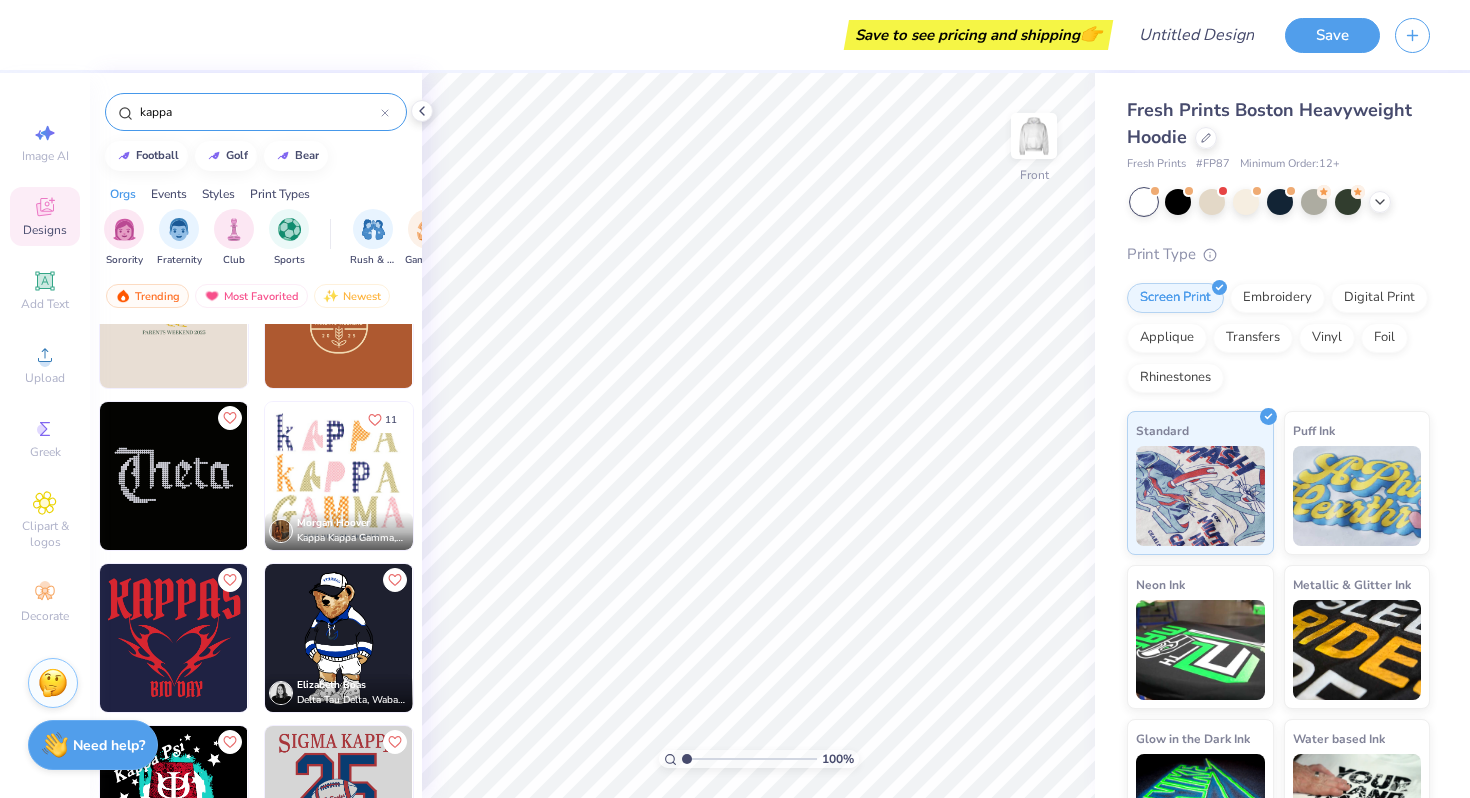 click at bounding box center (339, 476) 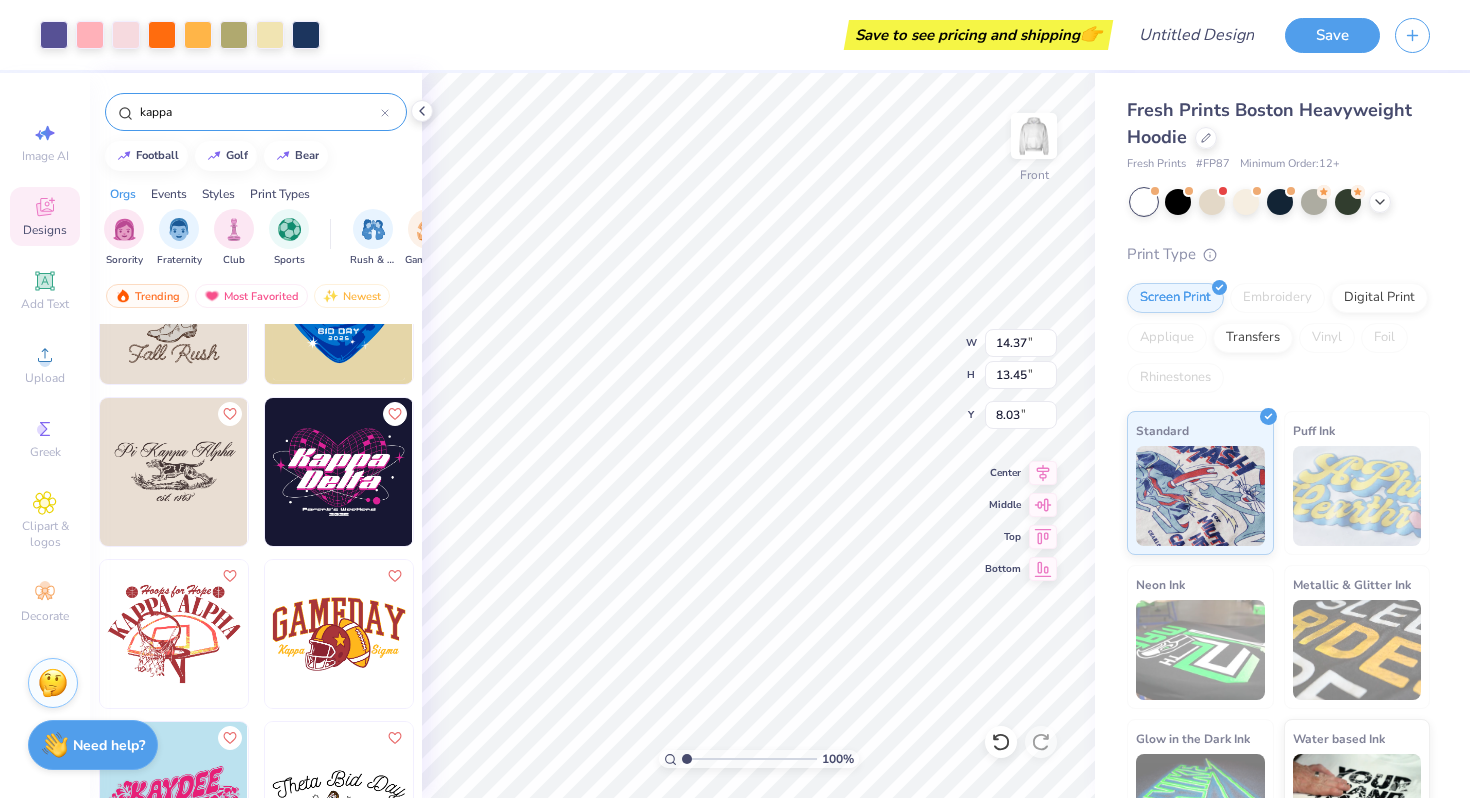 scroll, scrollTop: 4857, scrollLeft: 0, axis: vertical 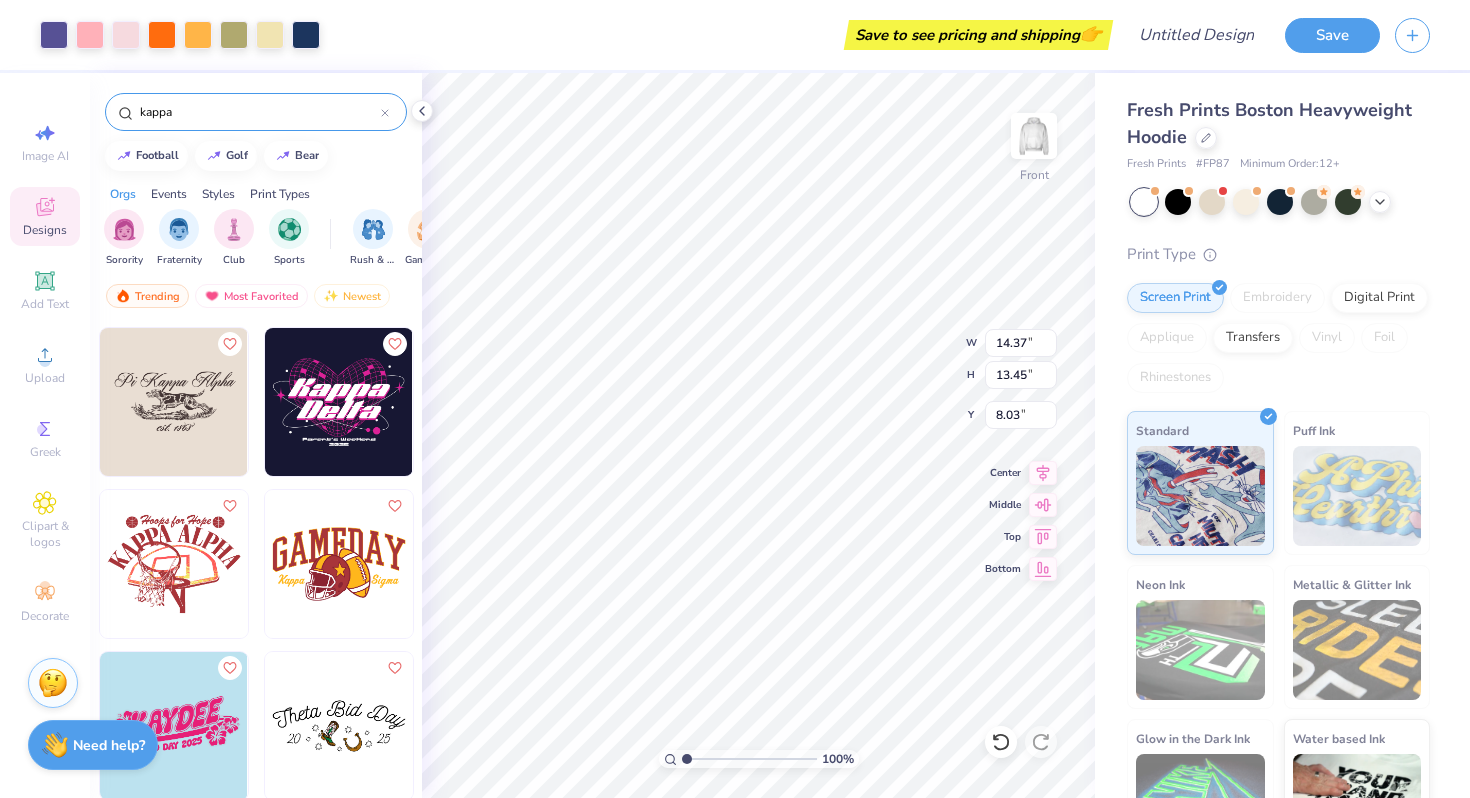 click on "kappa" at bounding box center [256, 112] 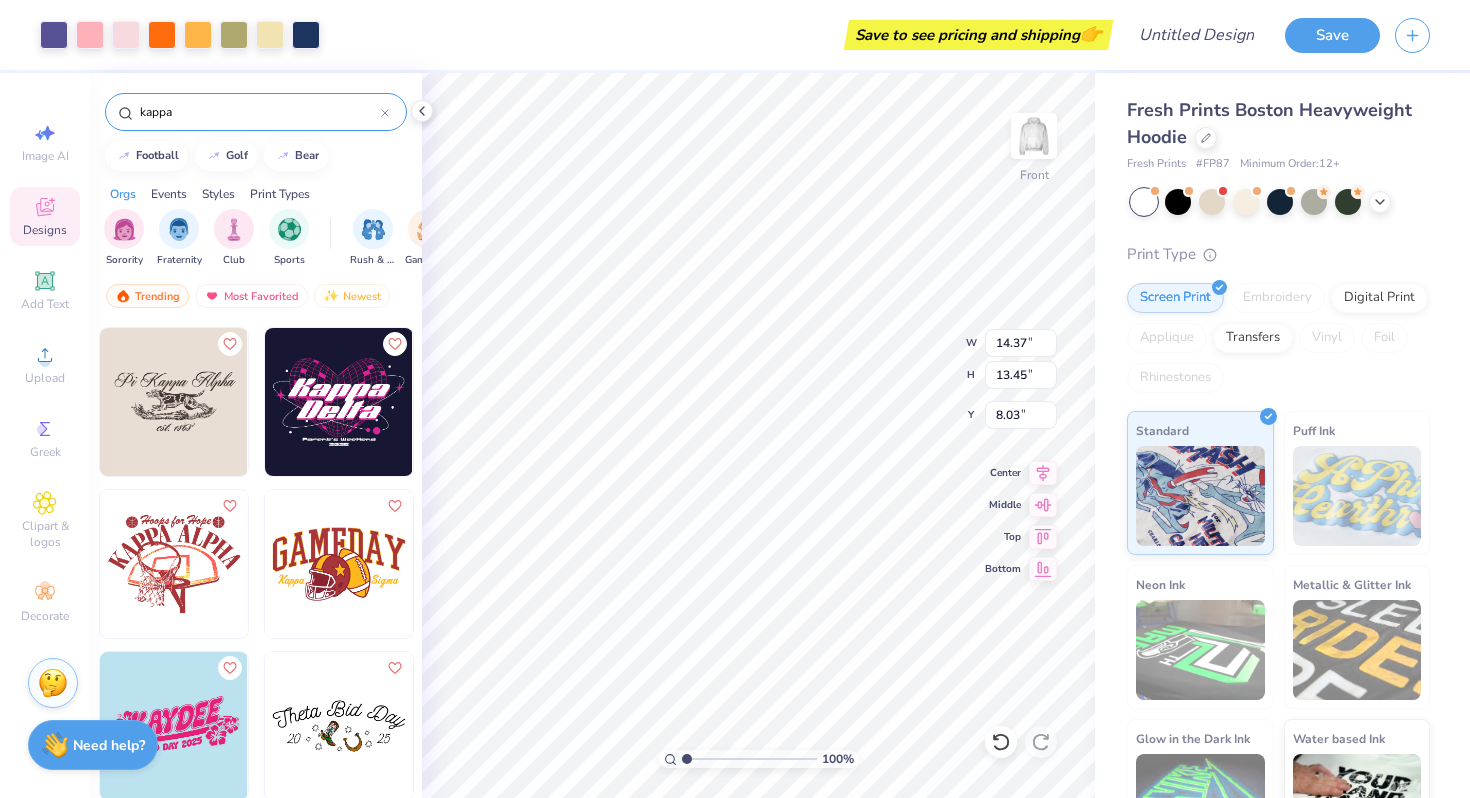 click on "kappa" at bounding box center (259, 112) 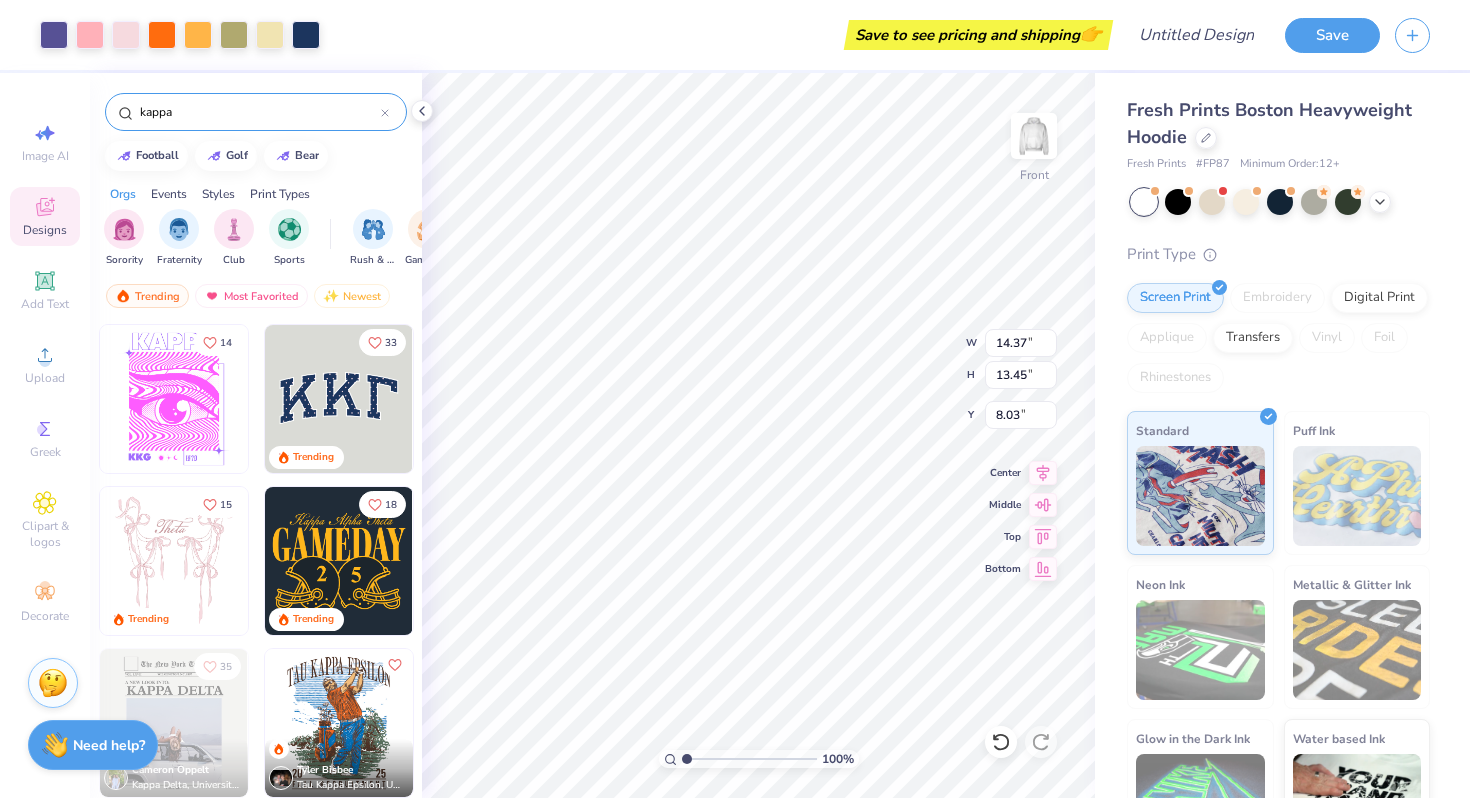 click on "kappa" at bounding box center [259, 112] 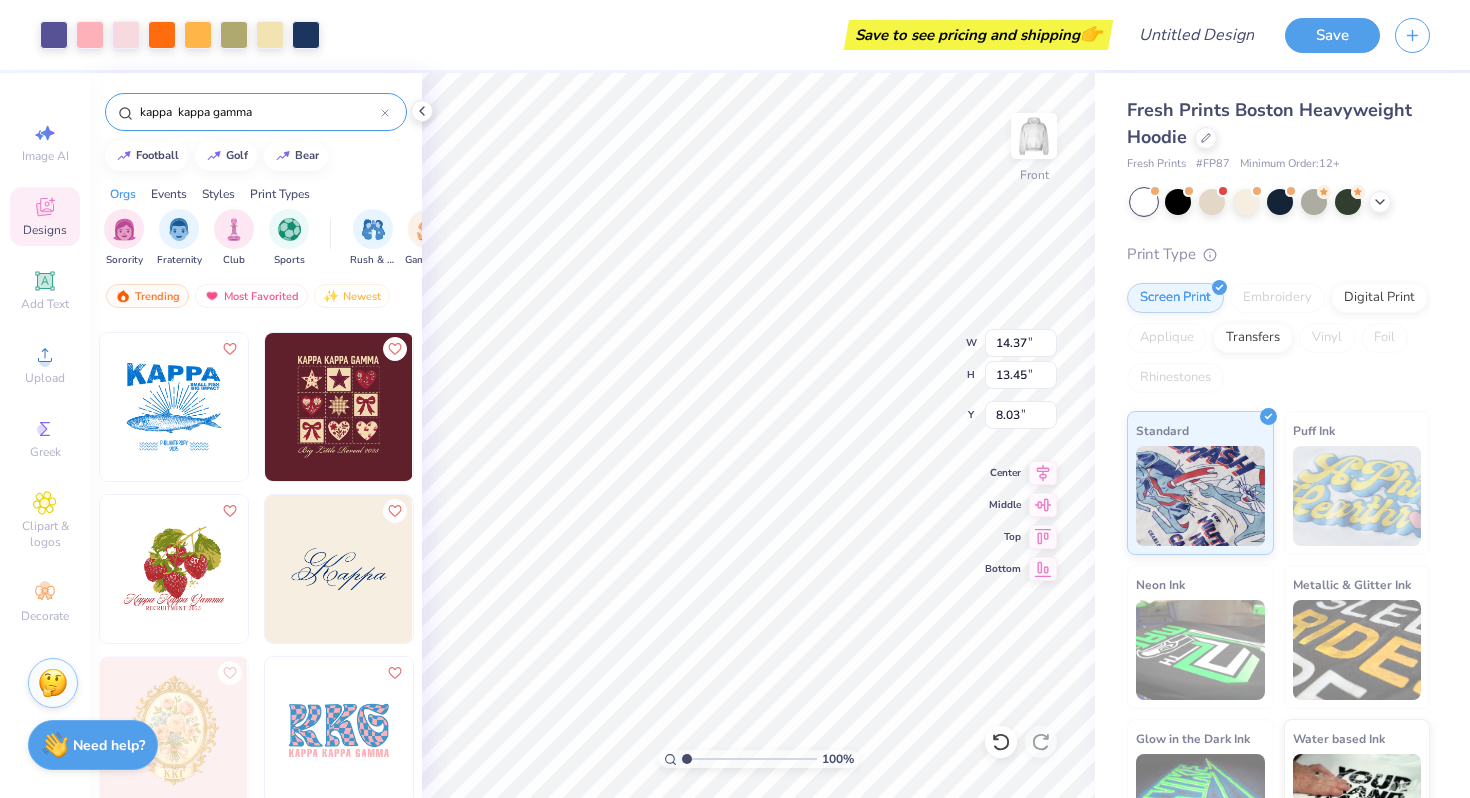scroll, scrollTop: 1663, scrollLeft: 0, axis: vertical 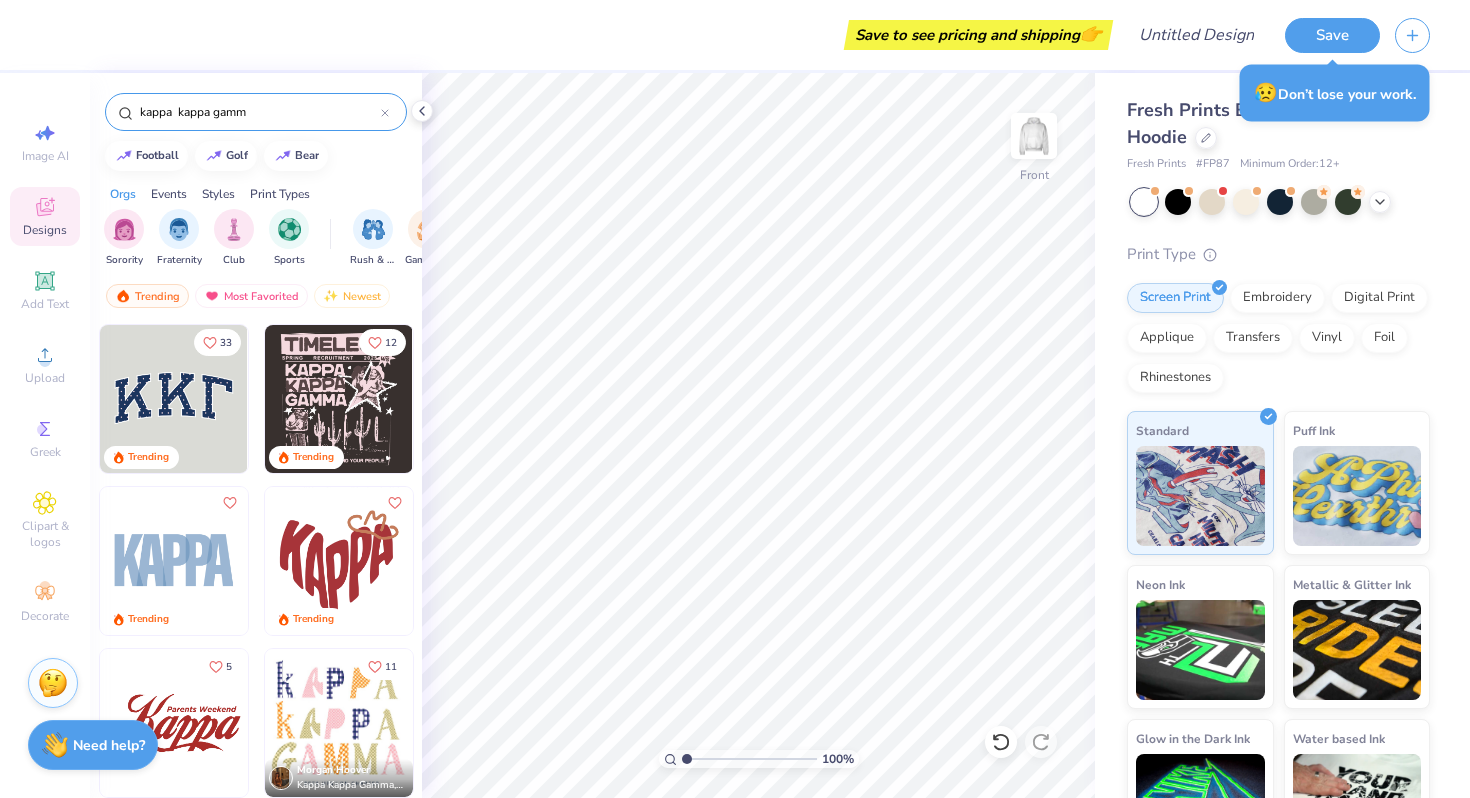 click on "kappa  kappa gamm" at bounding box center (259, 112) 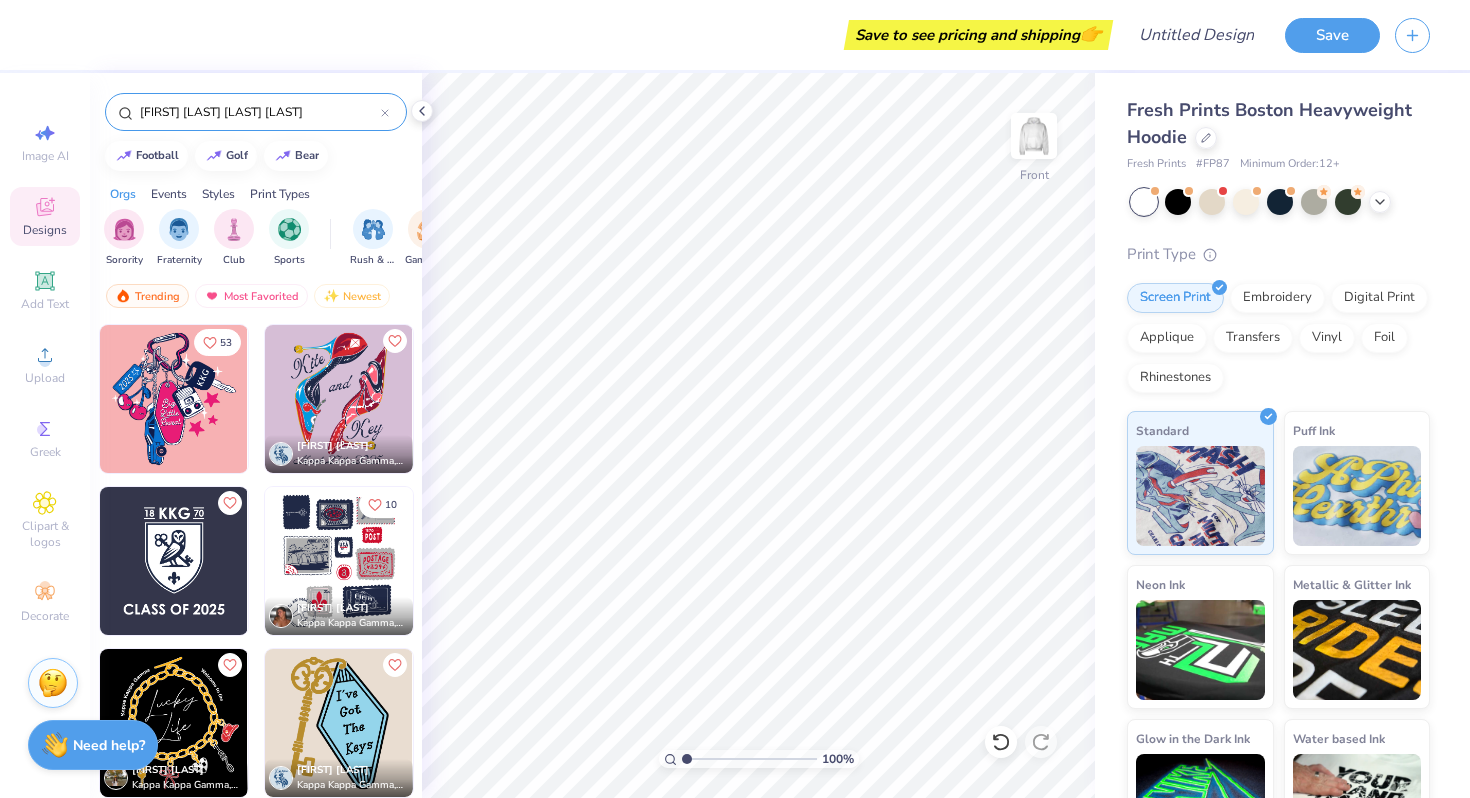 drag, startPoint x: 256, startPoint y: 114, endPoint x: 97, endPoint y: 101, distance: 159.53056 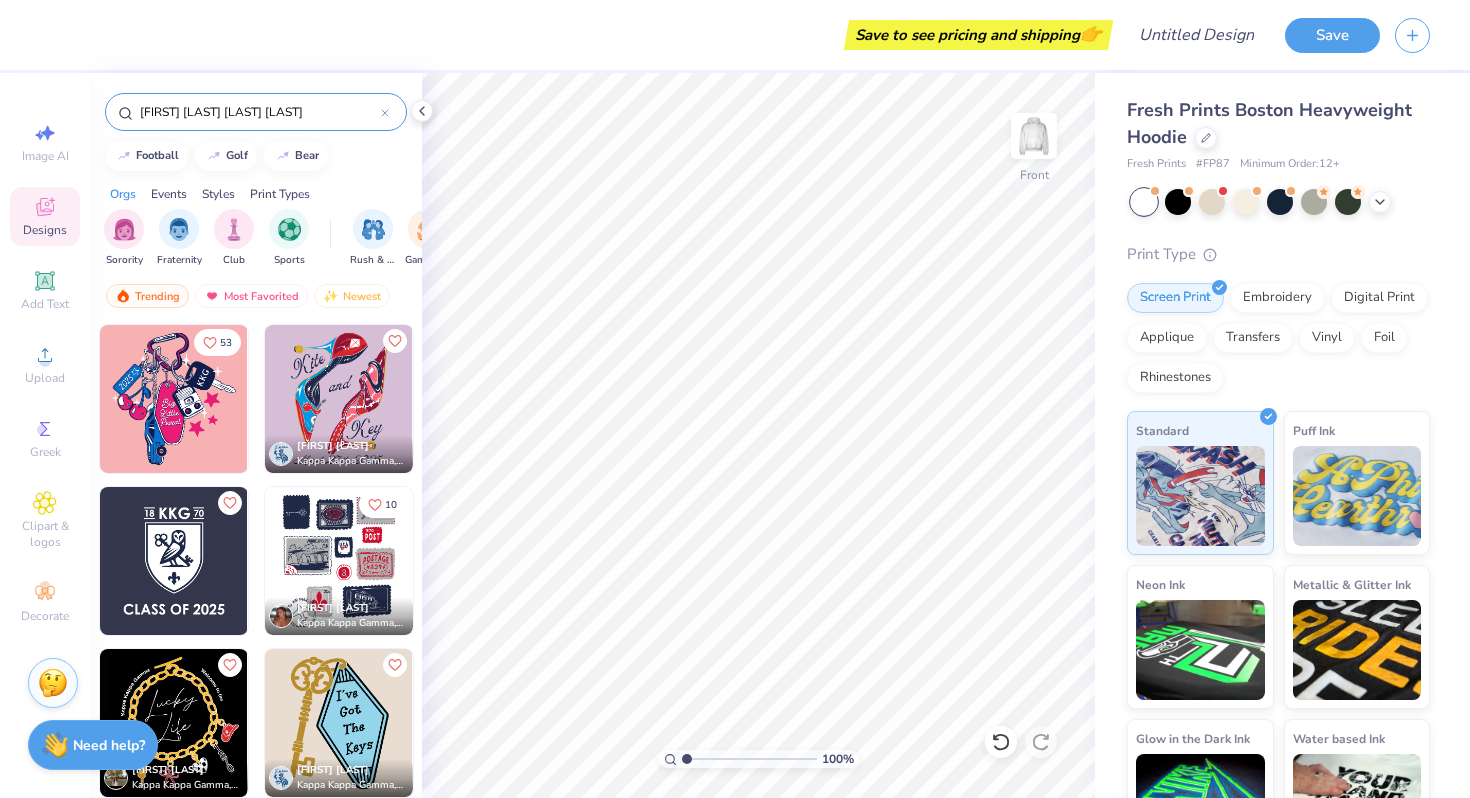 click on "[FIRST] [LAST] [LAST] [LAST]" at bounding box center [256, 107] 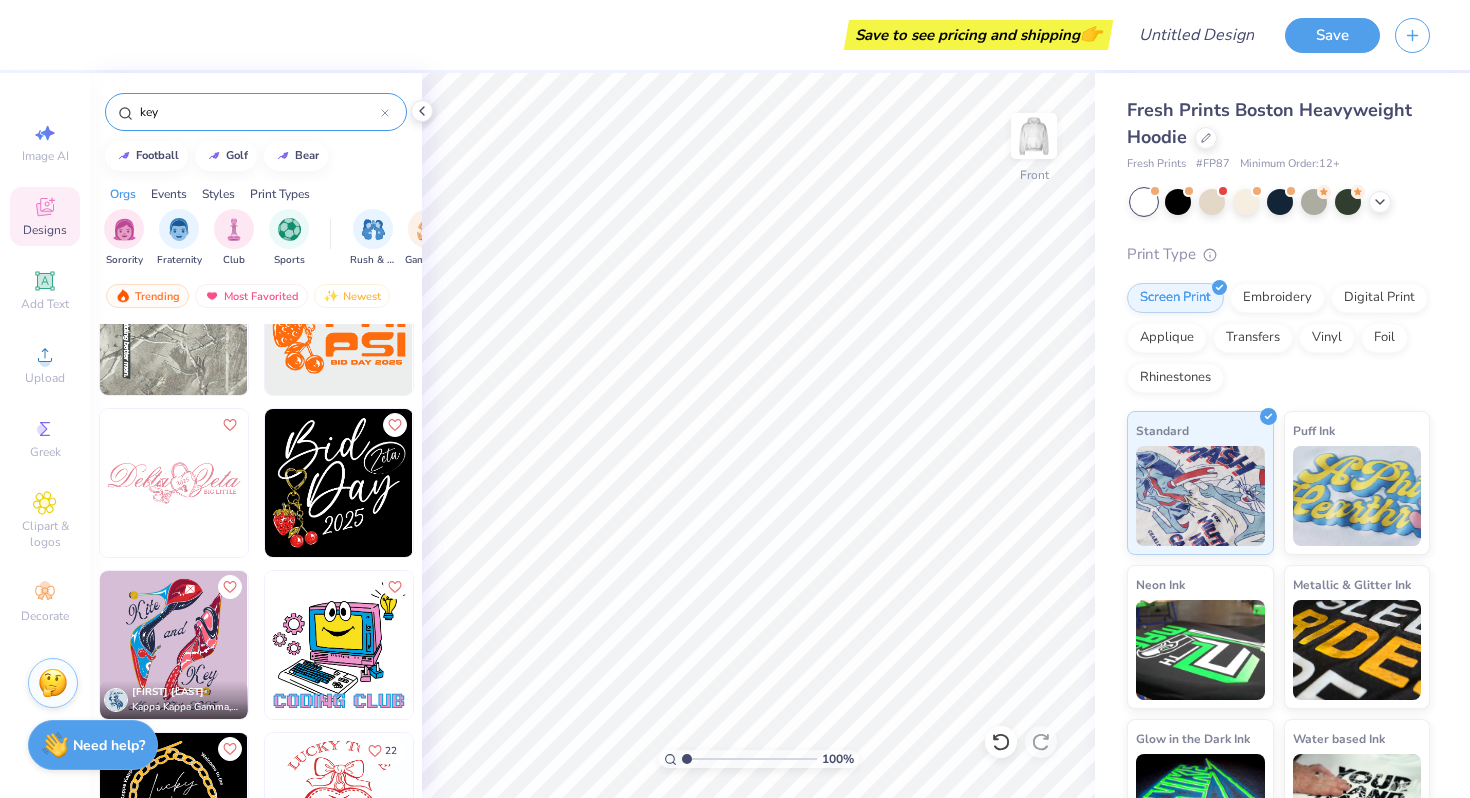 scroll, scrollTop: 1557, scrollLeft: 0, axis: vertical 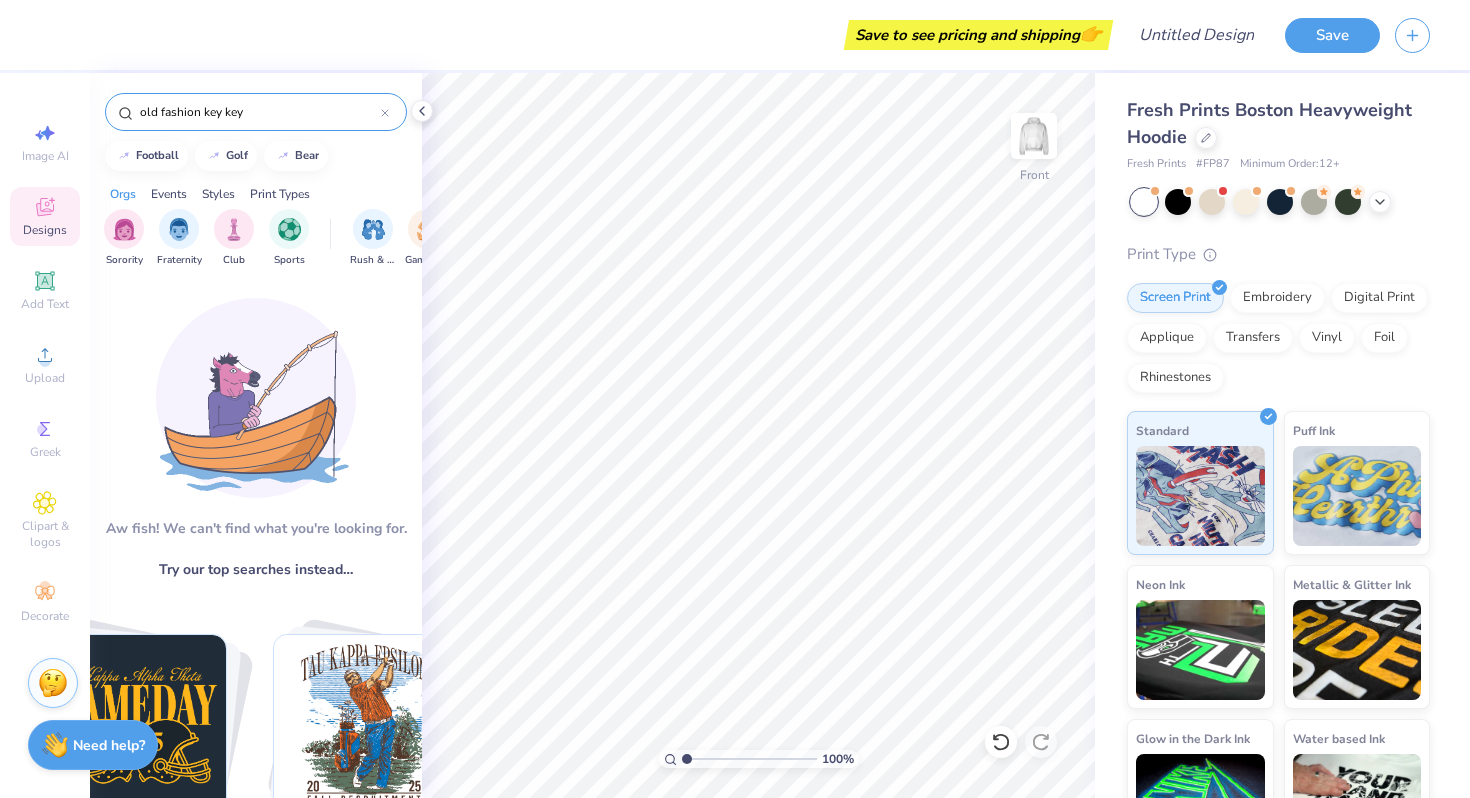 click on "old fashion key key" at bounding box center (259, 112) 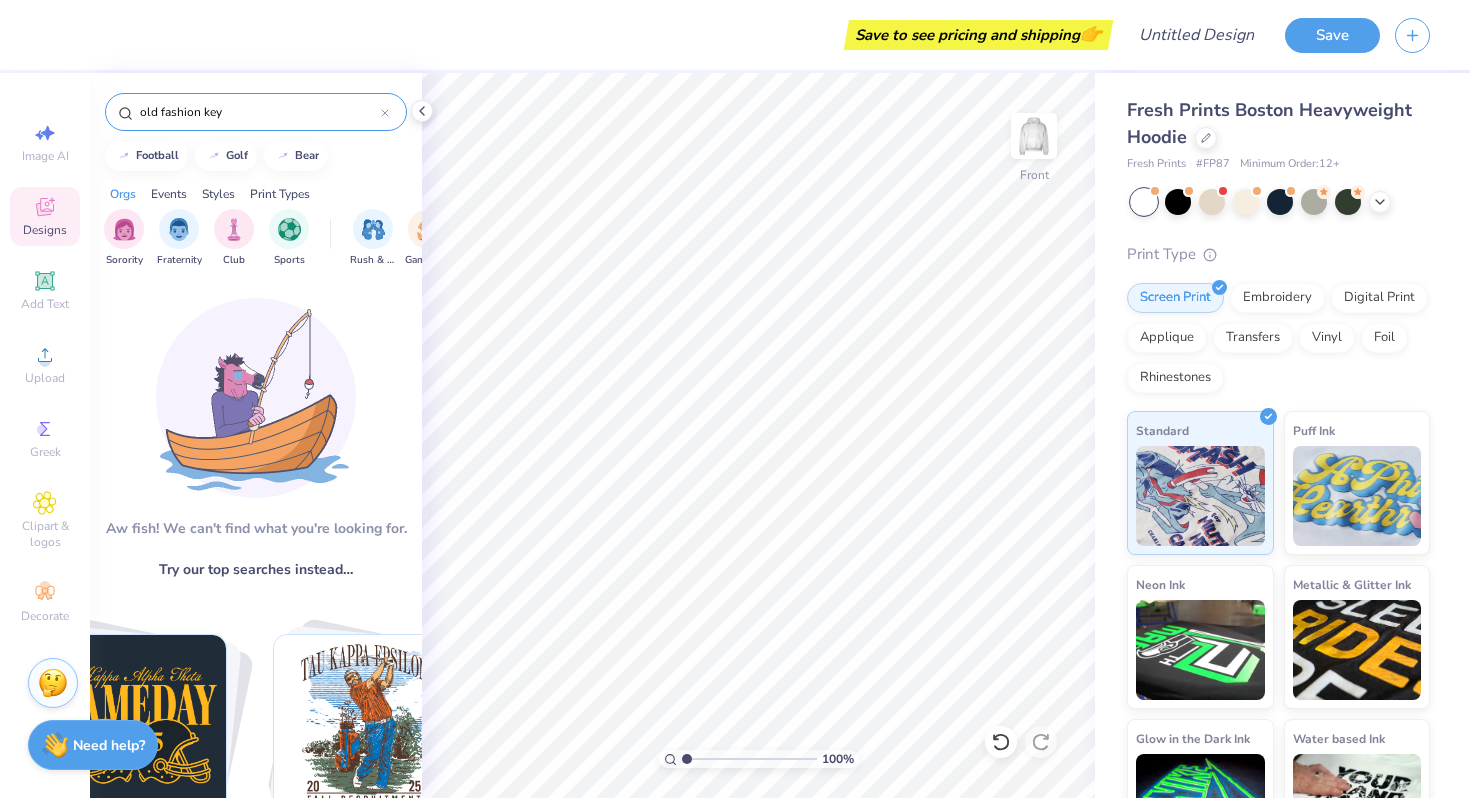 type on "old fashion key" 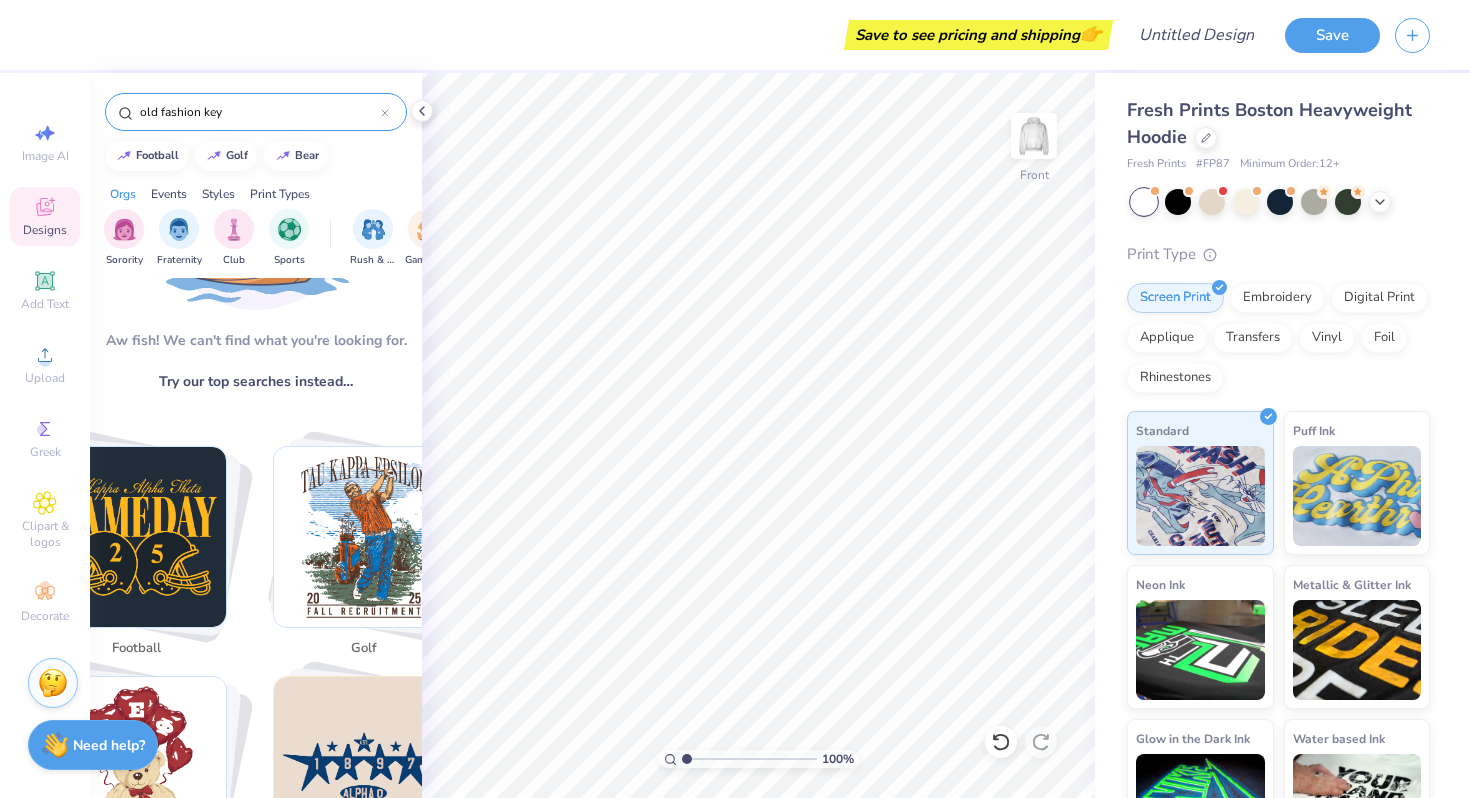scroll, scrollTop: 0, scrollLeft: 0, axis: both 